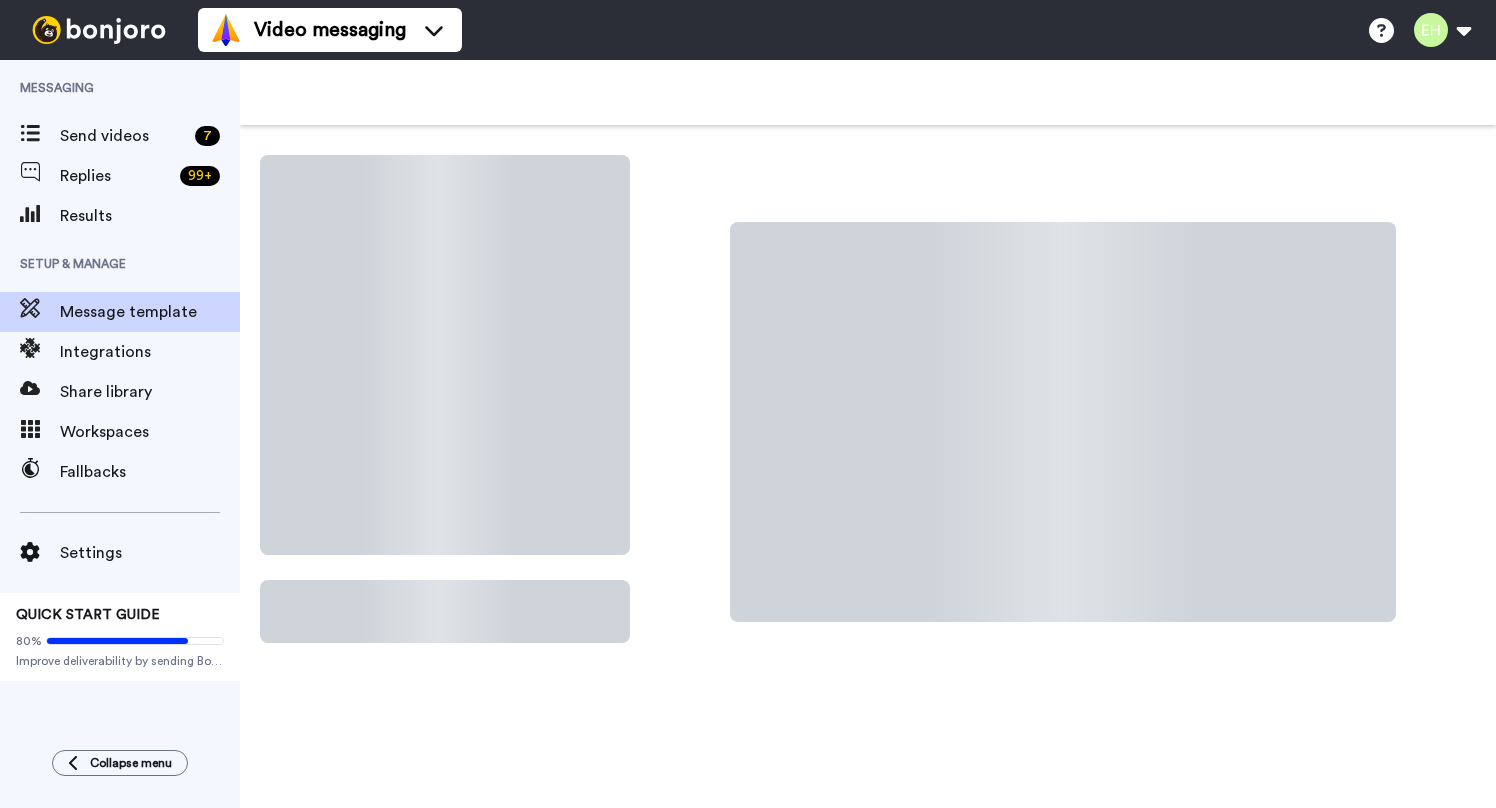scroll, scrollTop: 0, scrollLeft: 0, axis: both 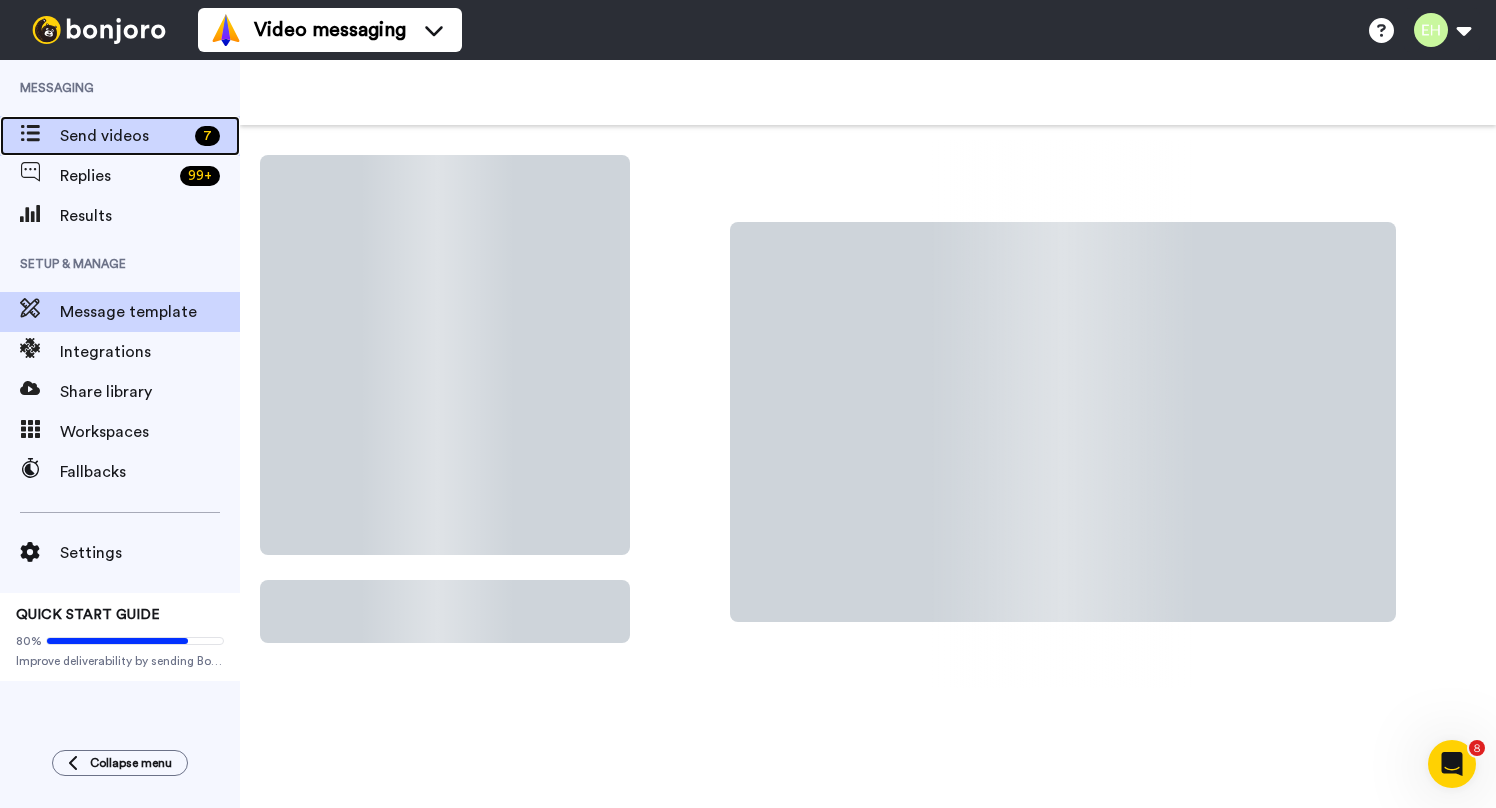 click on "Send videos" at bounding box center [123, 136] 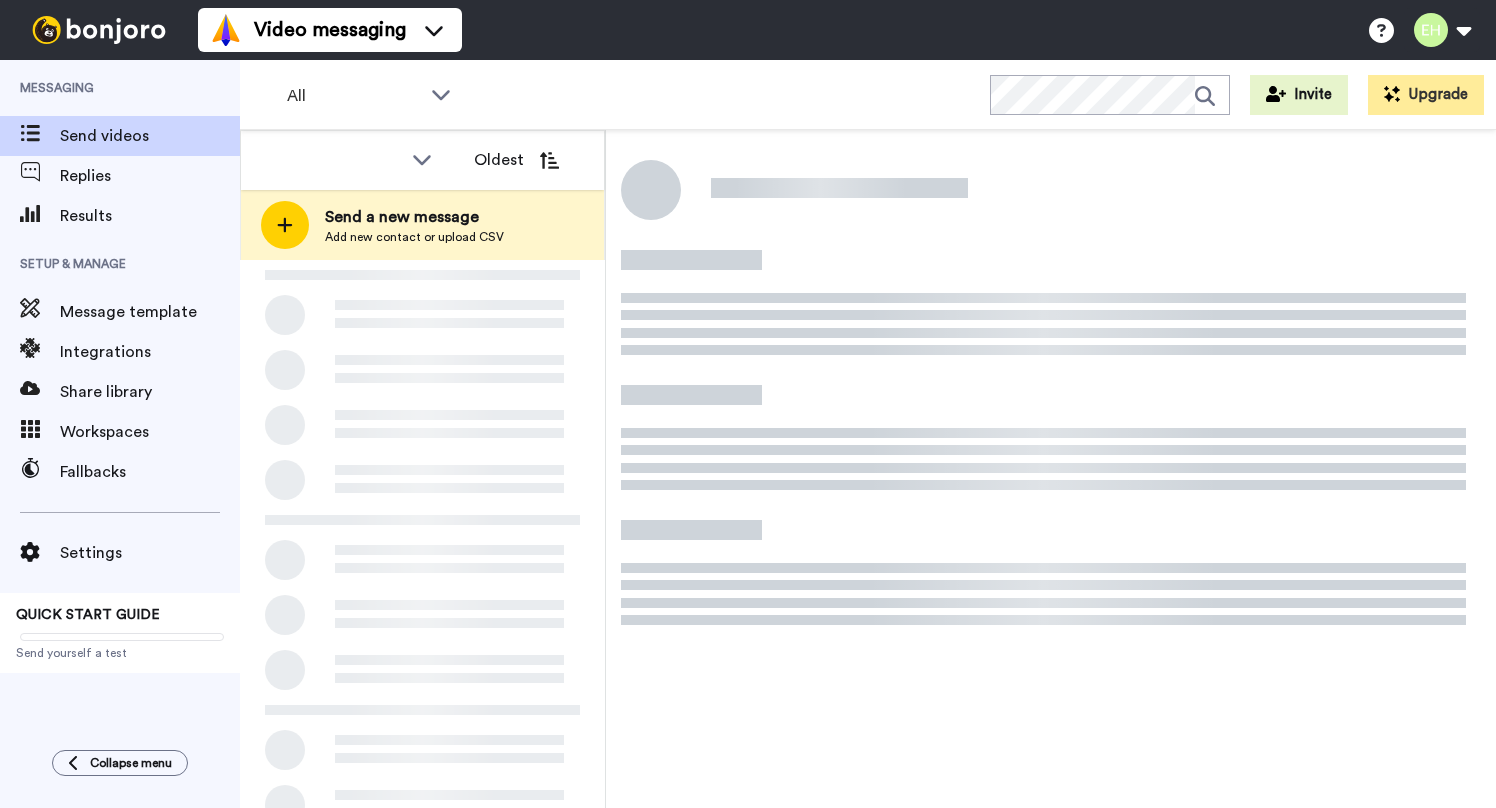 scroll, scrollTop: 0, scrollLeft: 0, axis: both 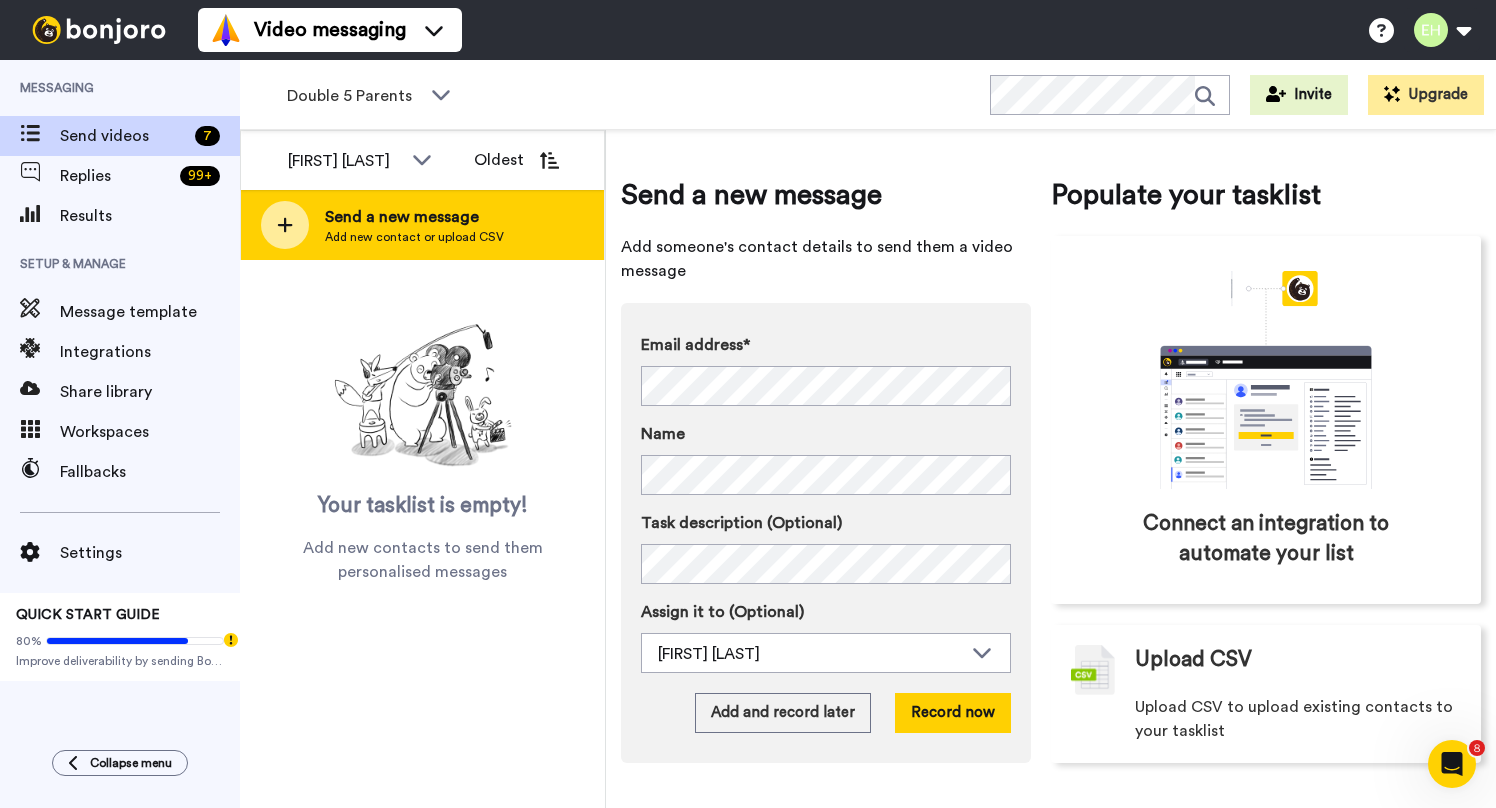 click on "Send a new message Add new contact or upload CSV" at bounding box center (422, 225) 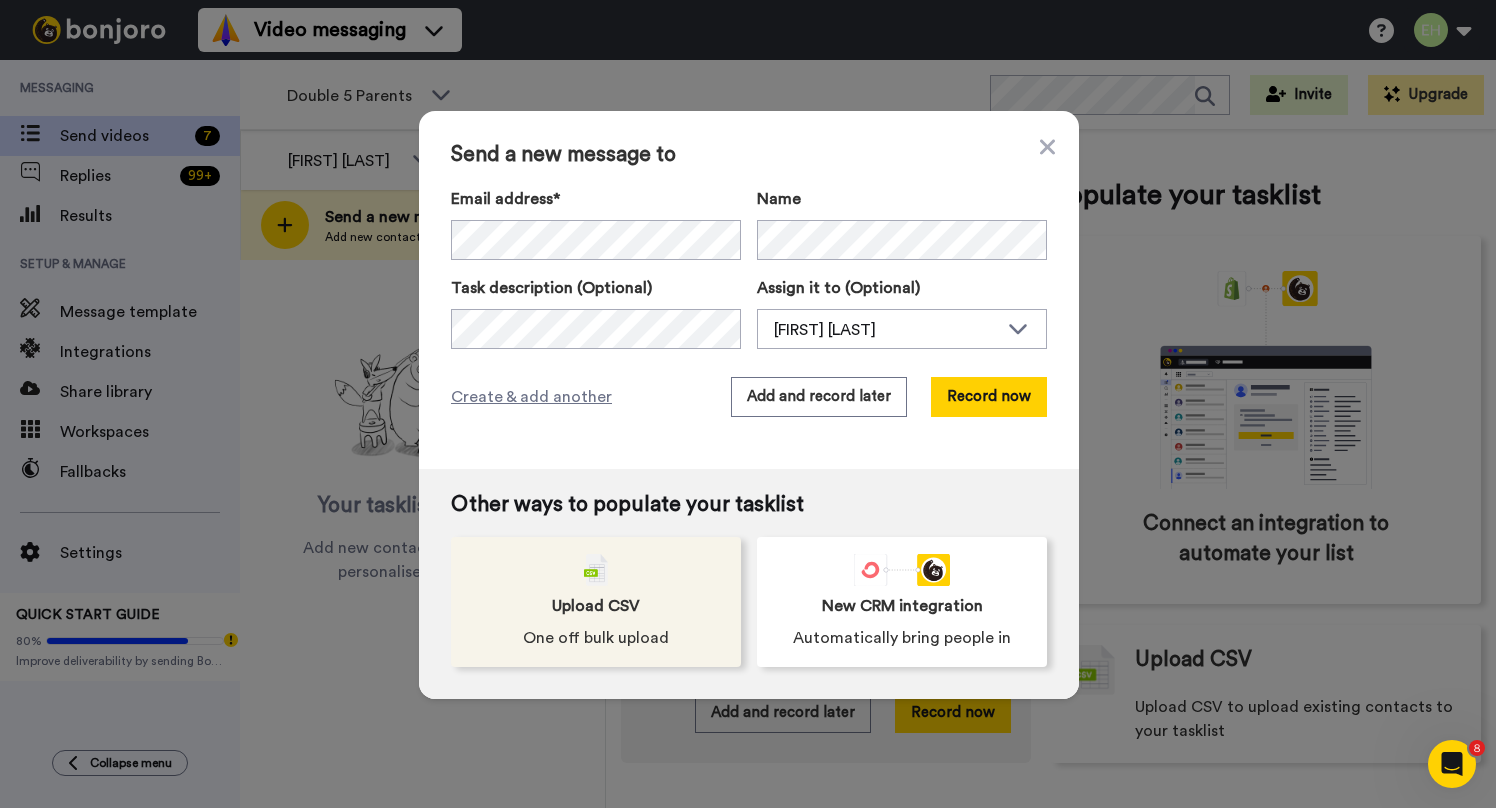 click on "Upload CSV One off bulk upload" at bounding box center [596, 602] 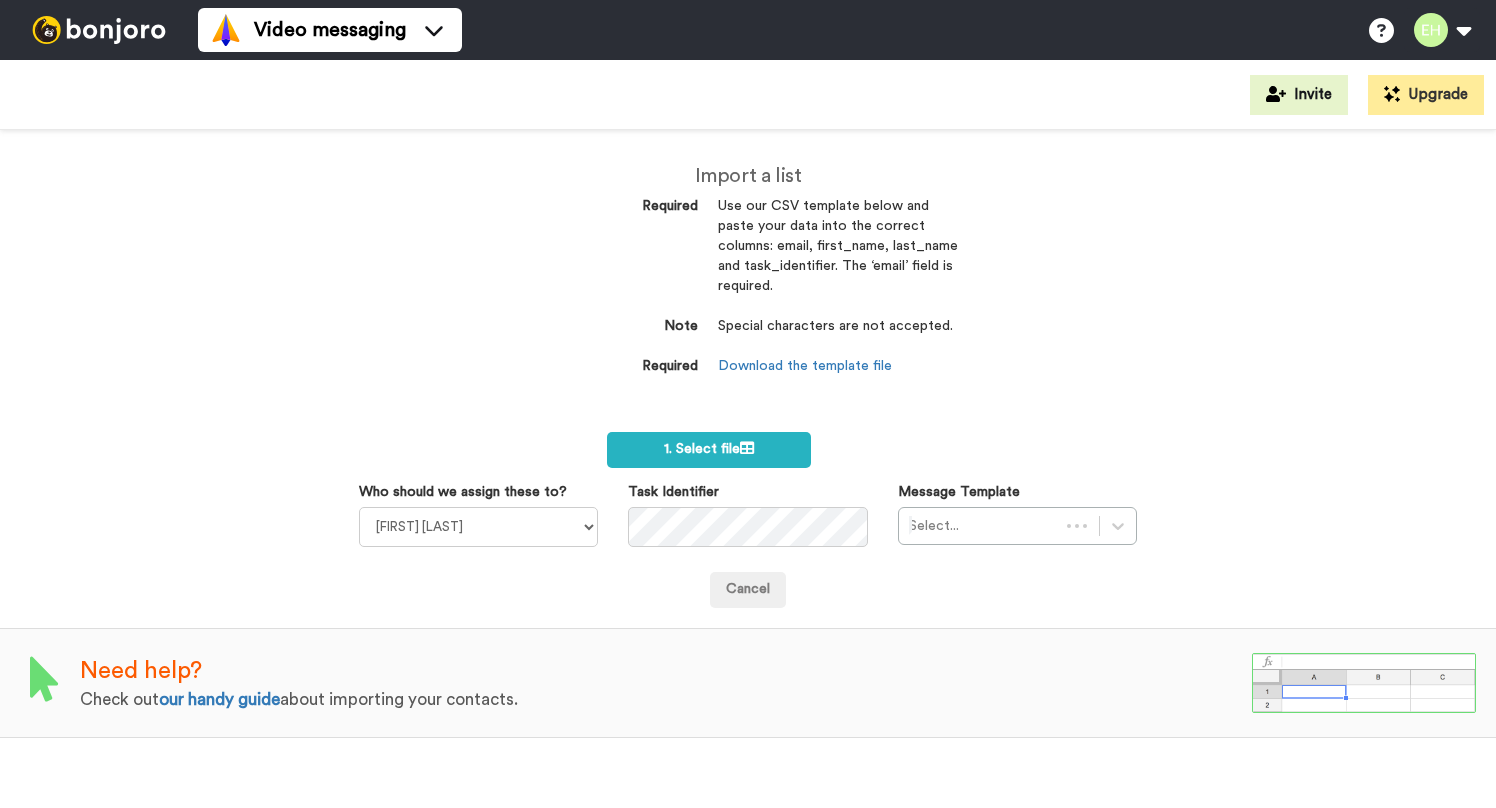 scroll, scrollTop: 0, scrollLeft: 0, axis: both 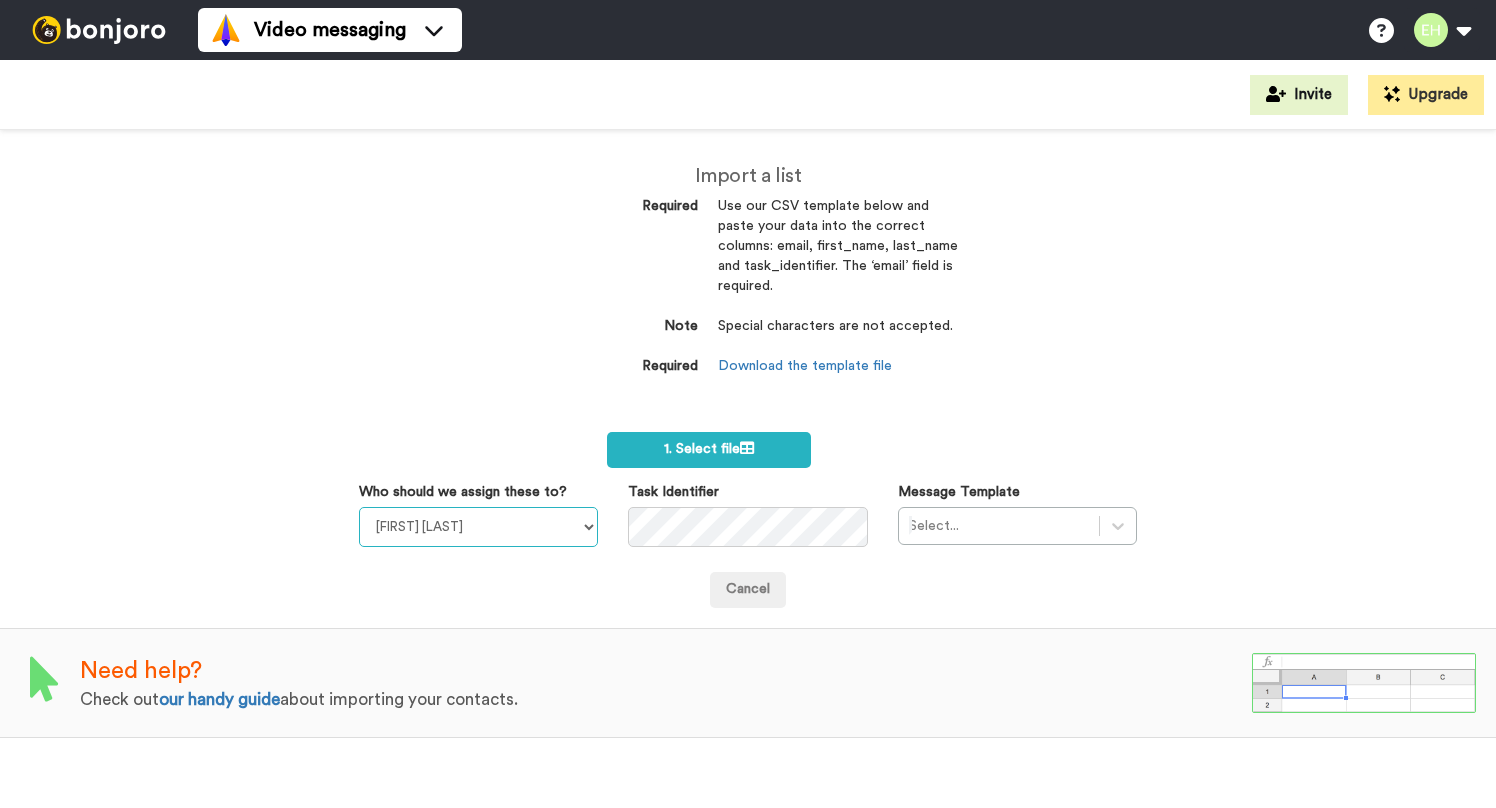 click on "Corinne Platt Josiah Platt Phyllis Campbell Erec Hillis" at bounding box center [478, 527] 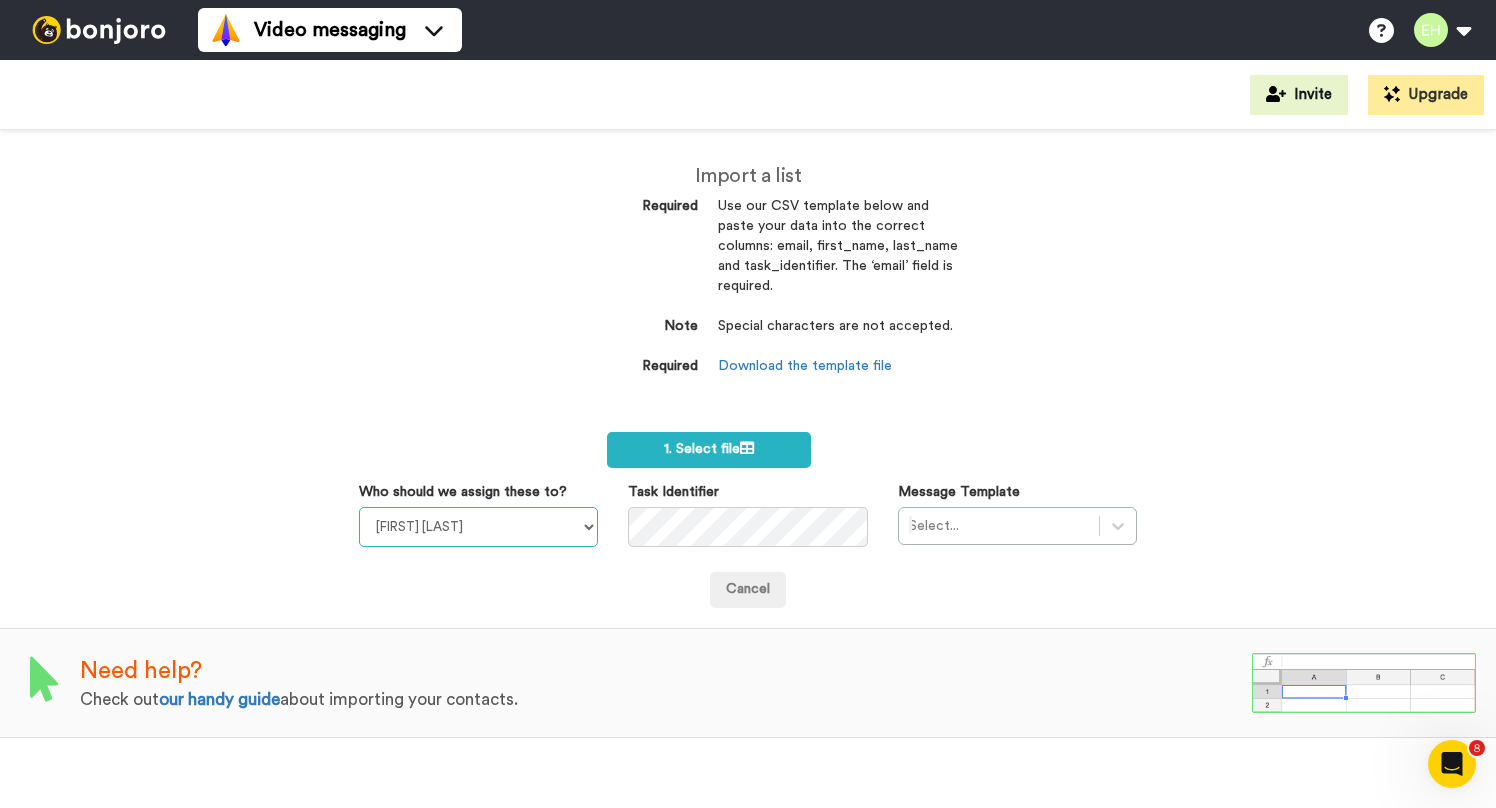 scroll, scrollTop: 0, scrollLeft: 0, axis: both 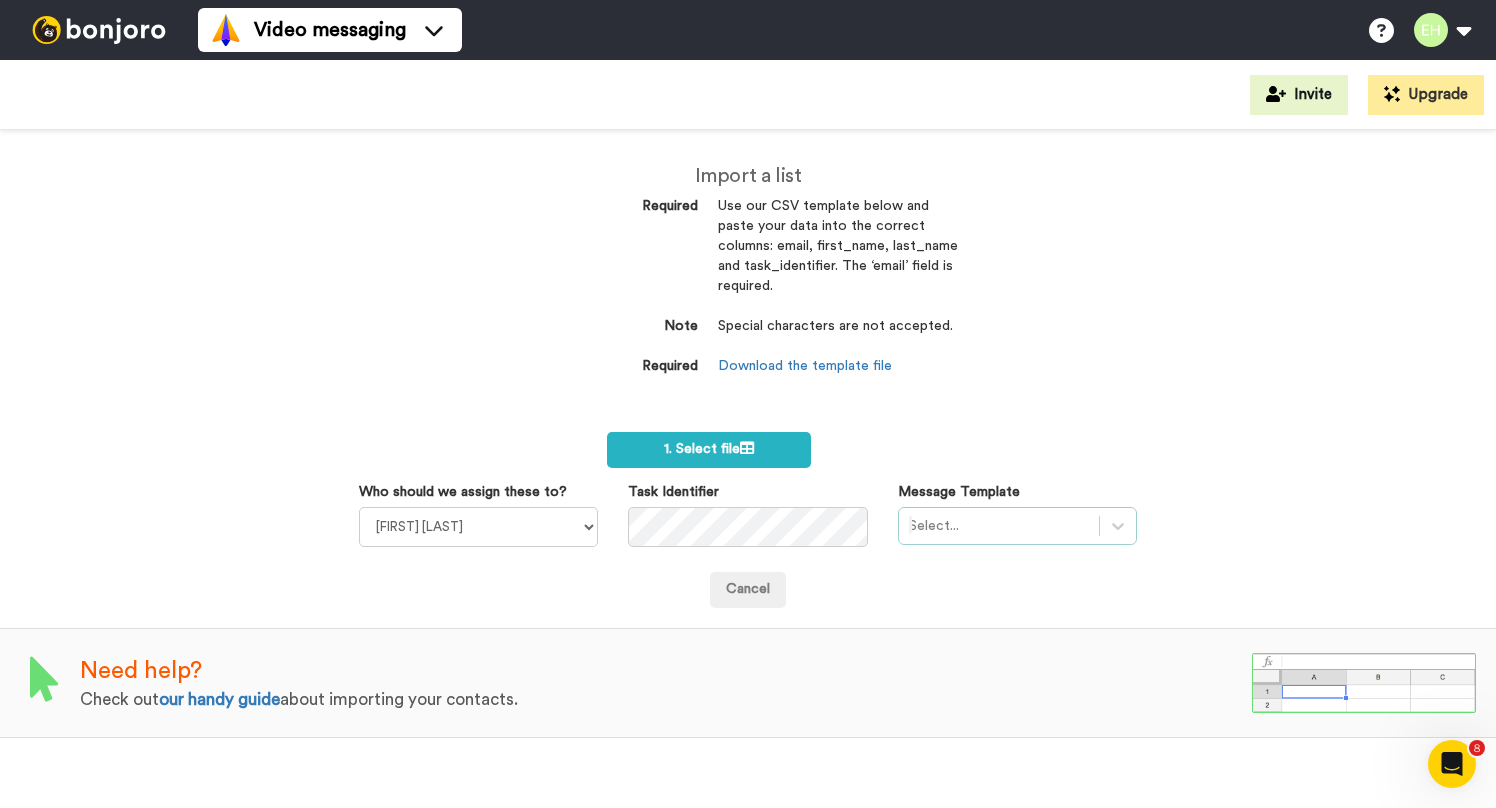 click on "Select..." at bounding box center [1017, 526] 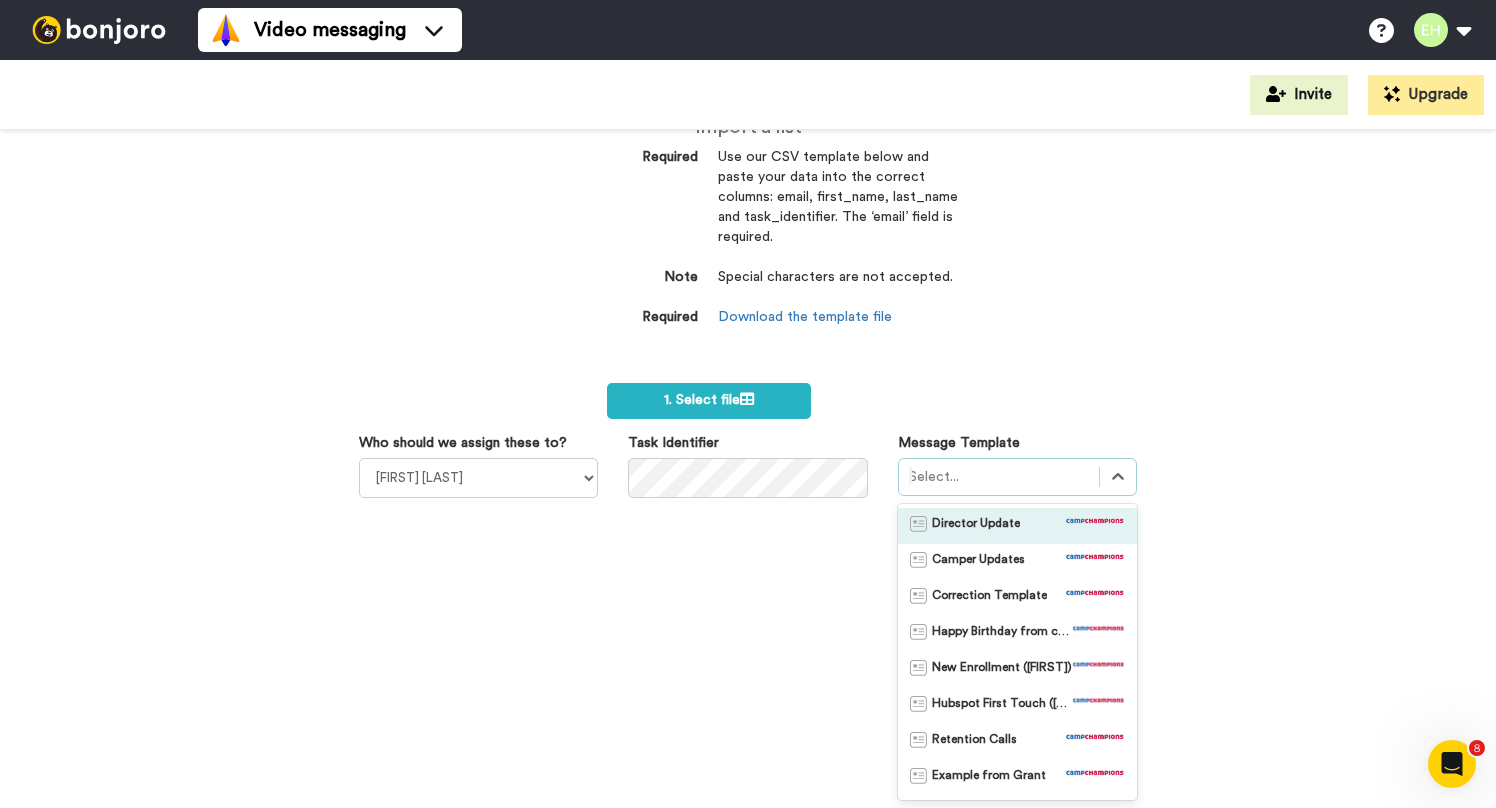 click on "Director Update" at bounding box center [976, 526] 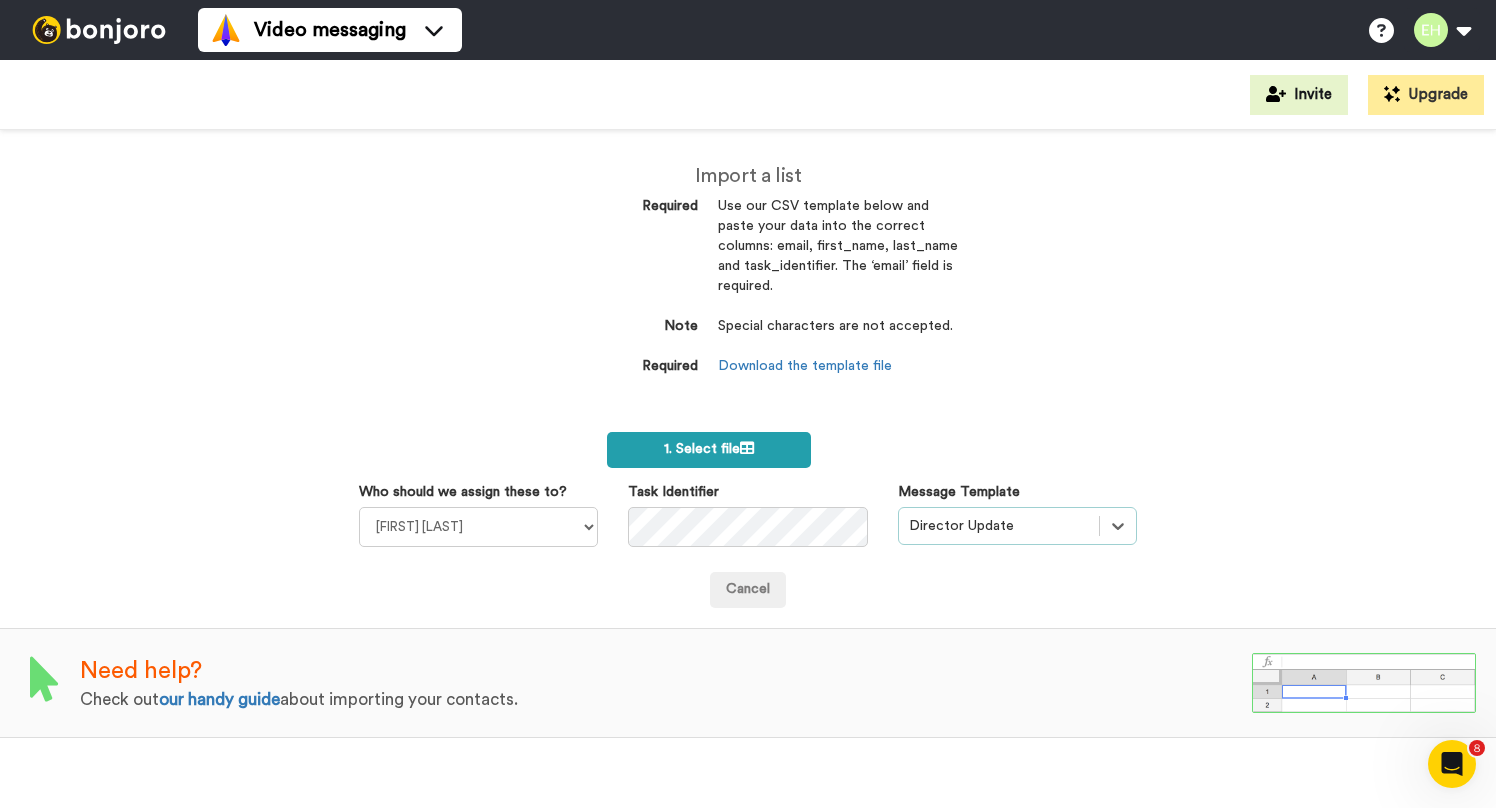 click on "1. Select file" at bounding box center [709, 449] 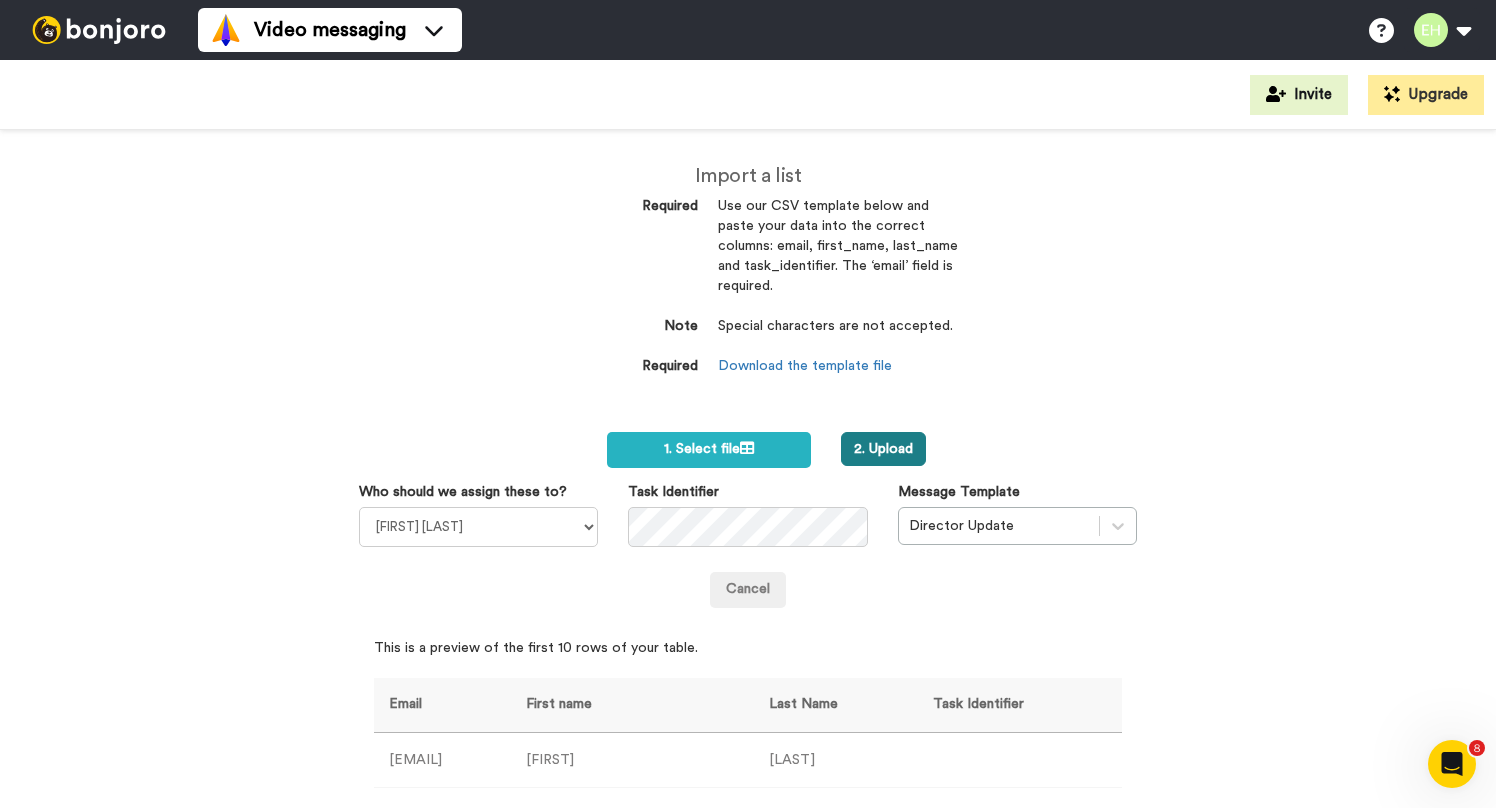 click on "2. Upload" at bounding box center (883, 449) 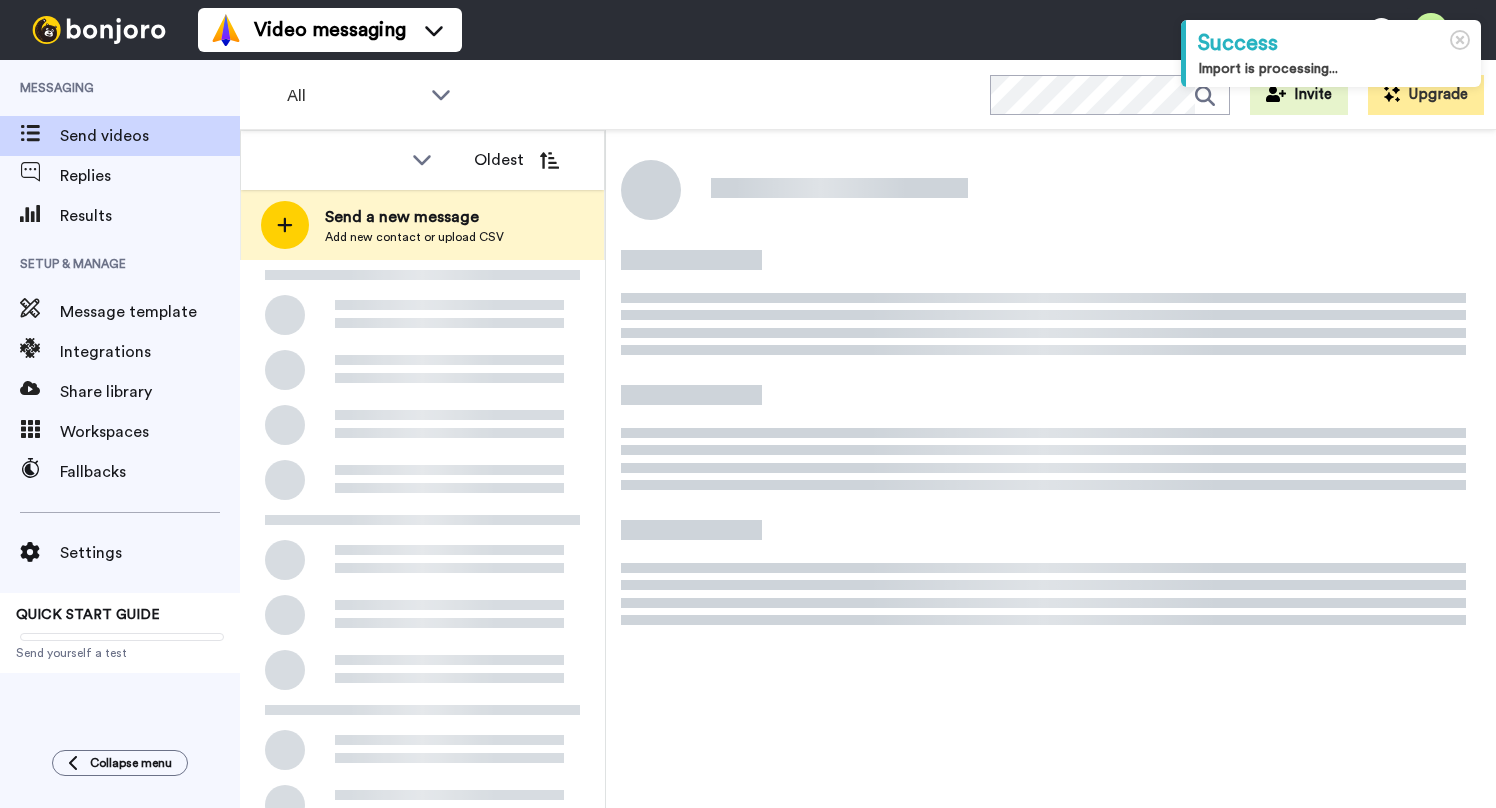 scroll, scrollTop: 0, scrollLeft: 0, axis: both 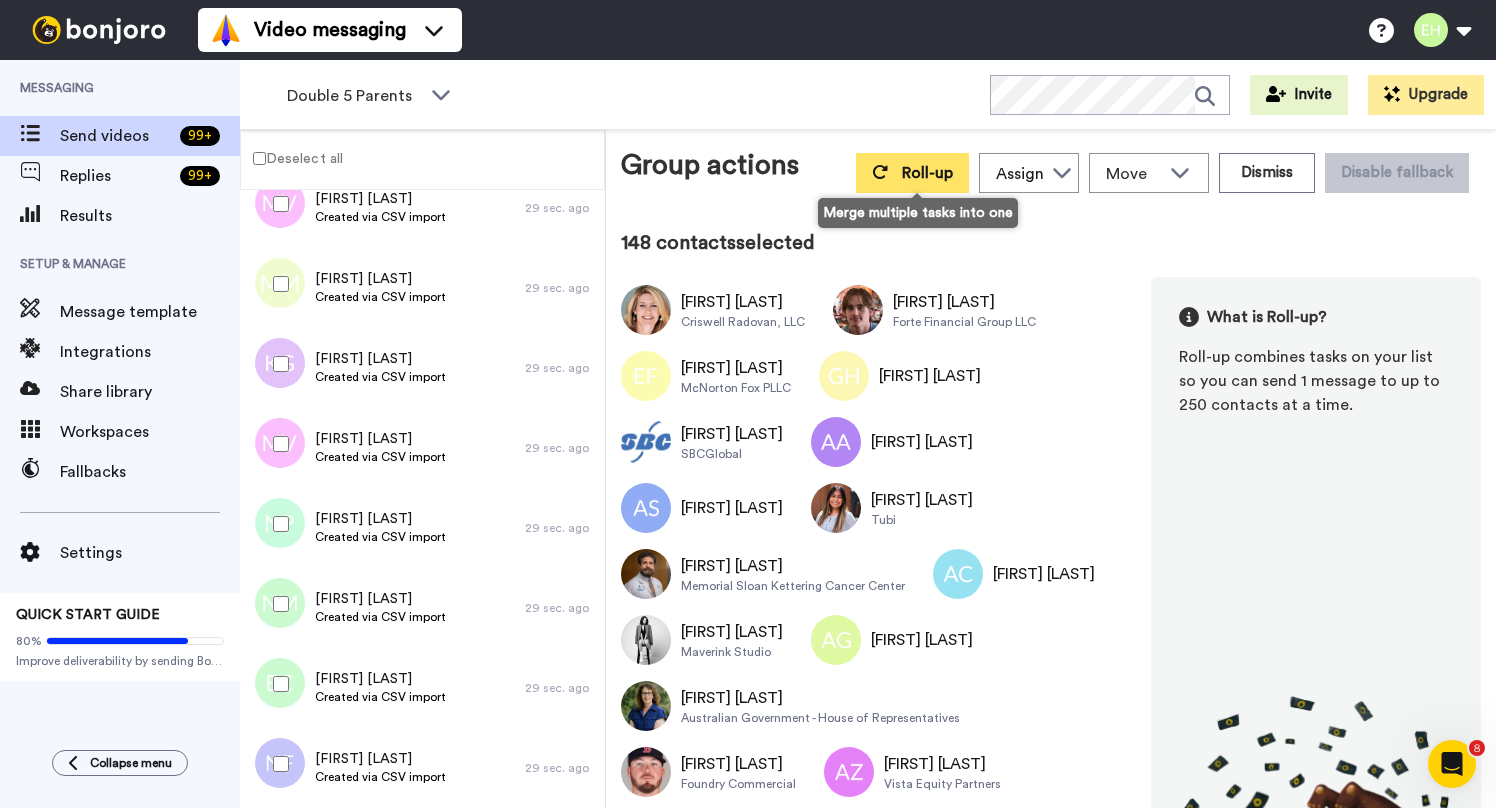 click 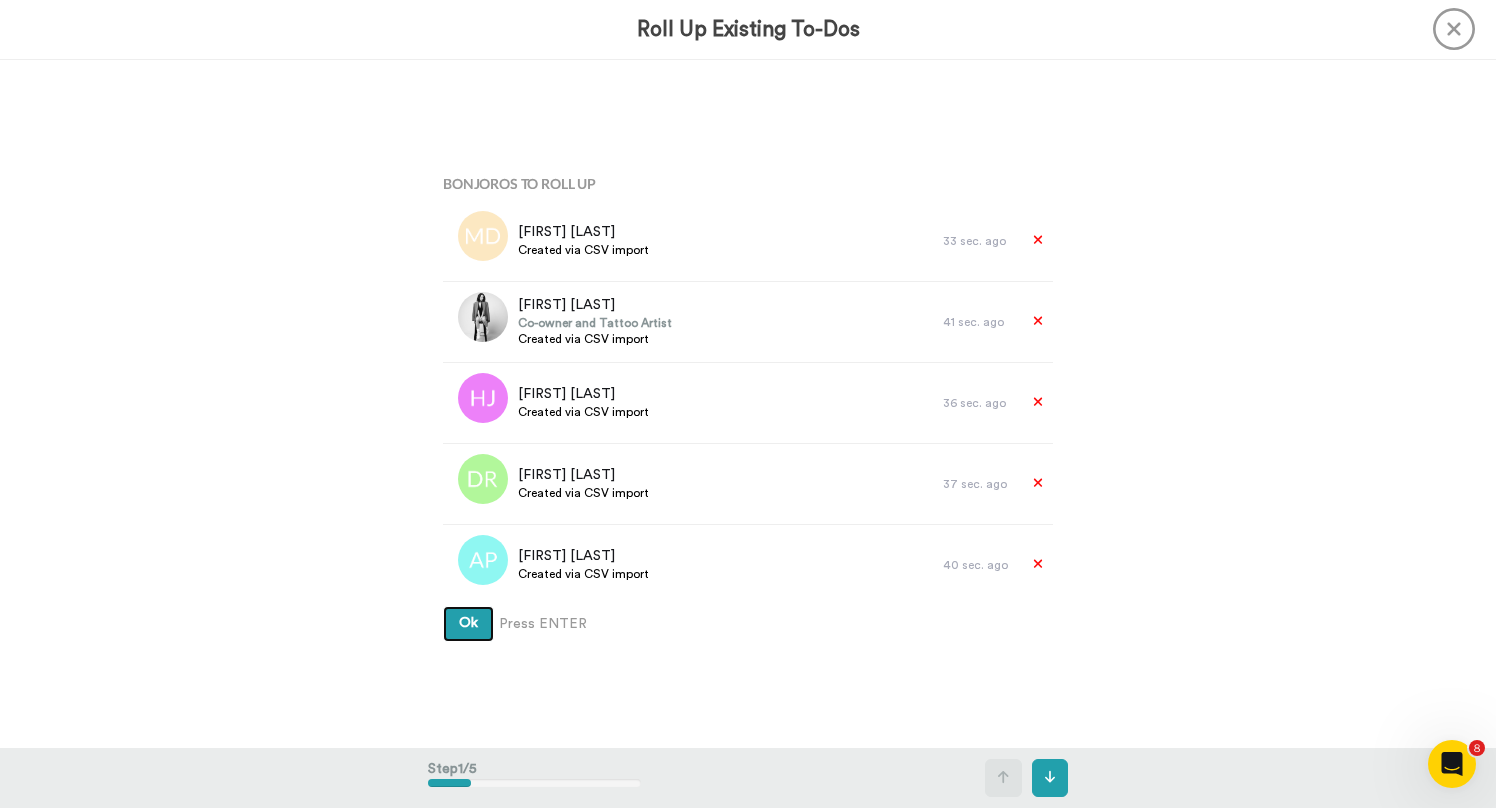 click on "Ok" at bounding box center (468, 623) 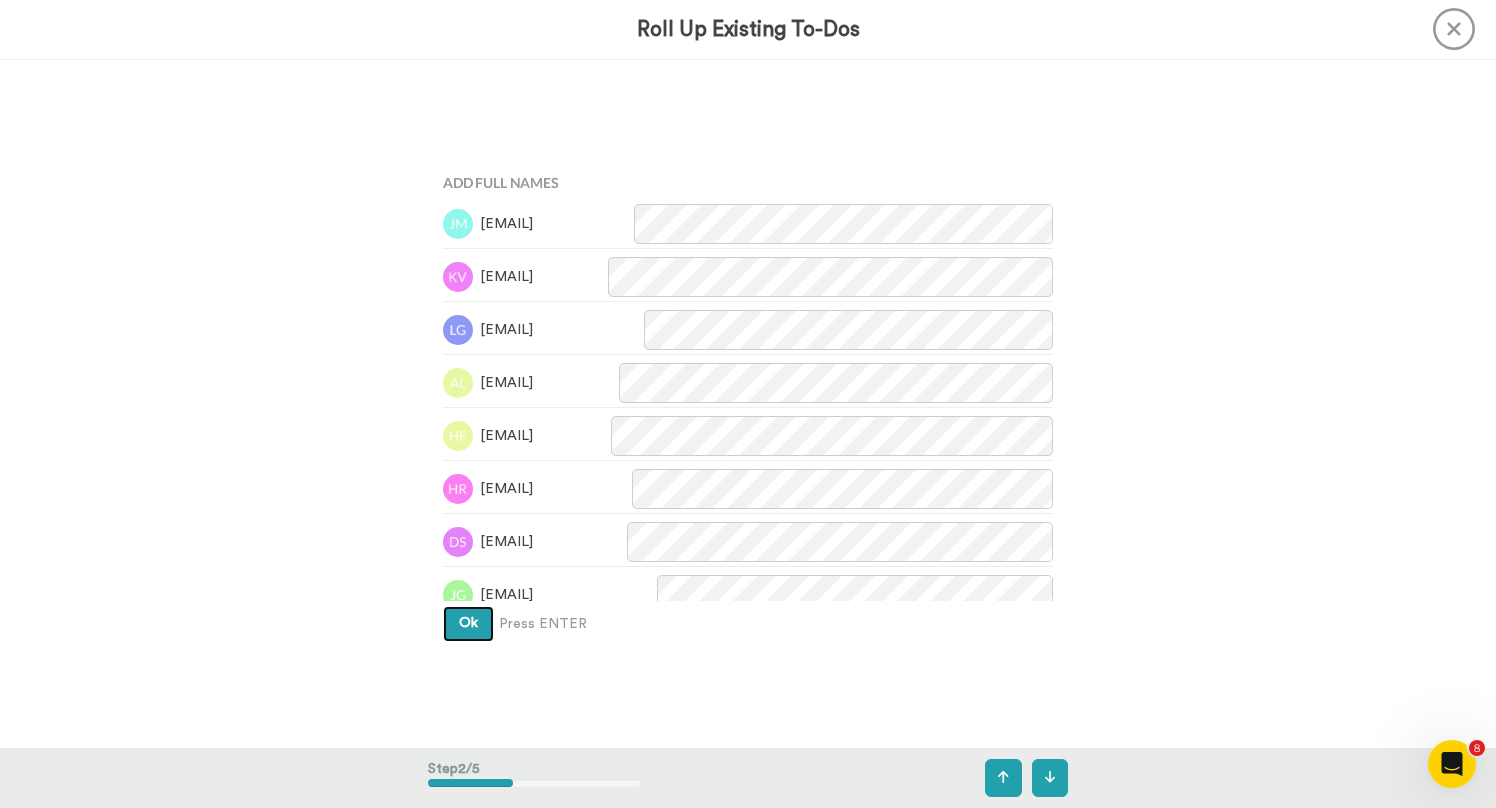 click on "Ok" at bounding box center (468, 623) 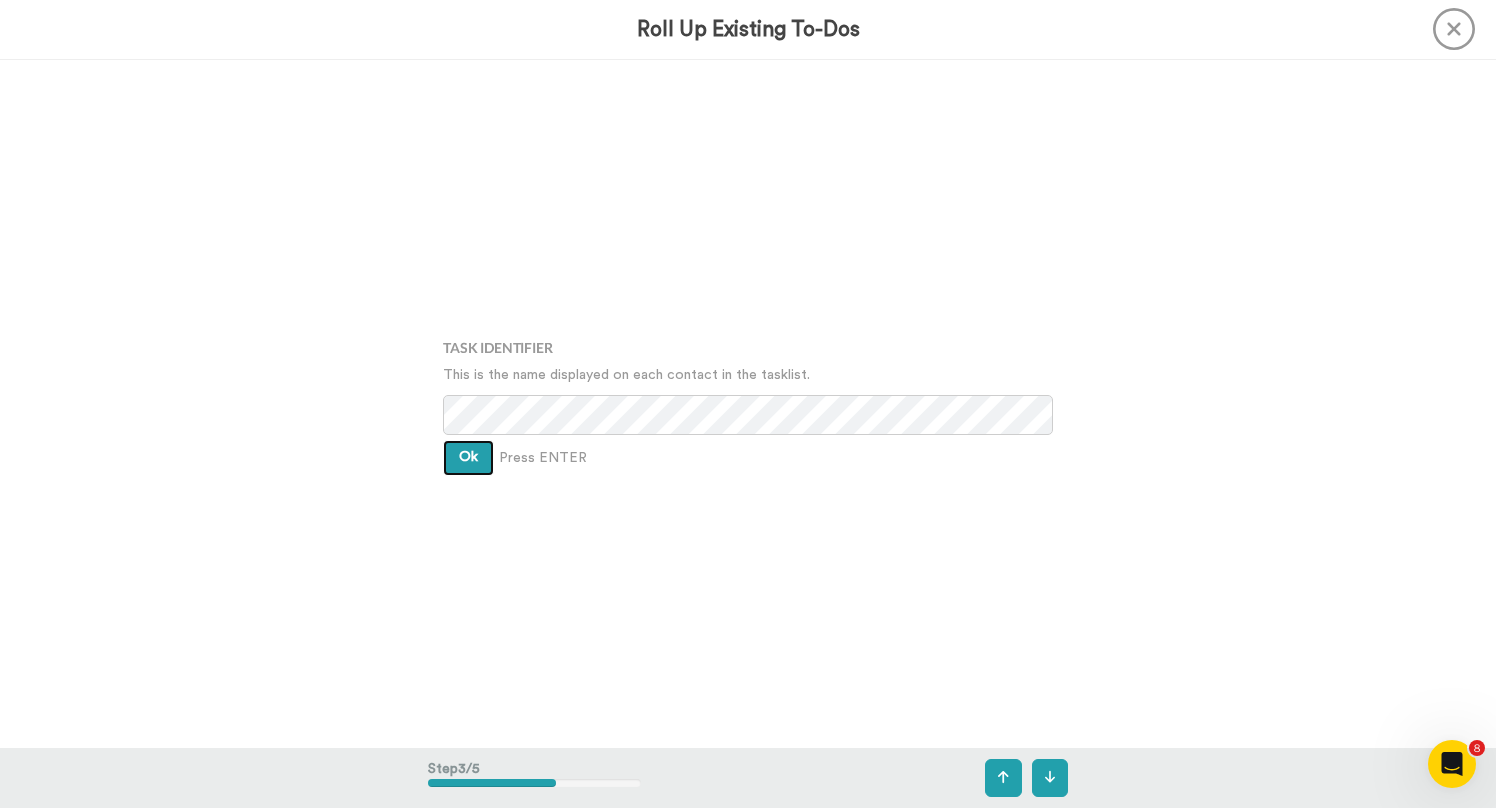 click on "Ok" at bounding box center [468, 457] 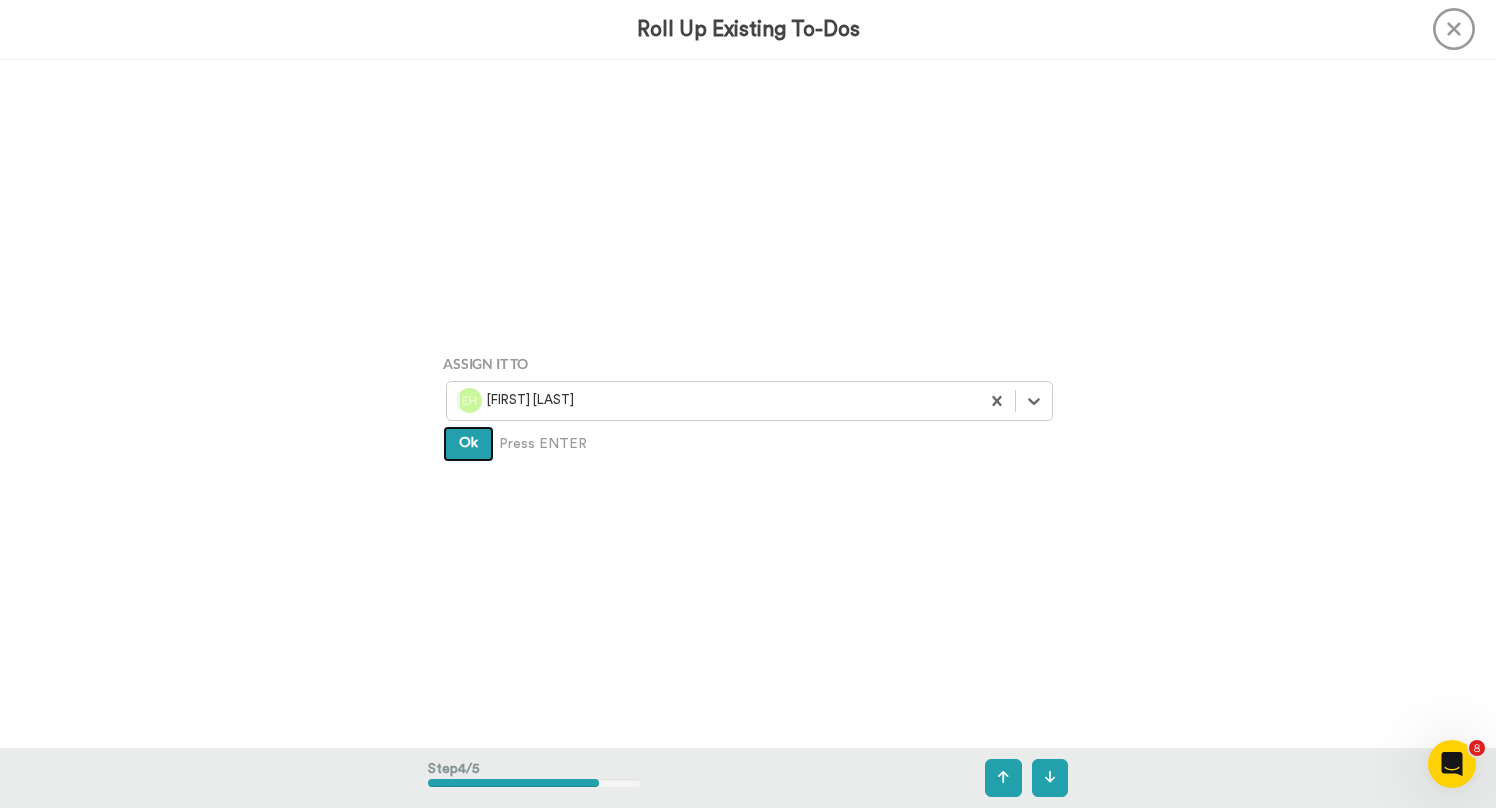 click on "Ok" at bounding box center [468, 444] 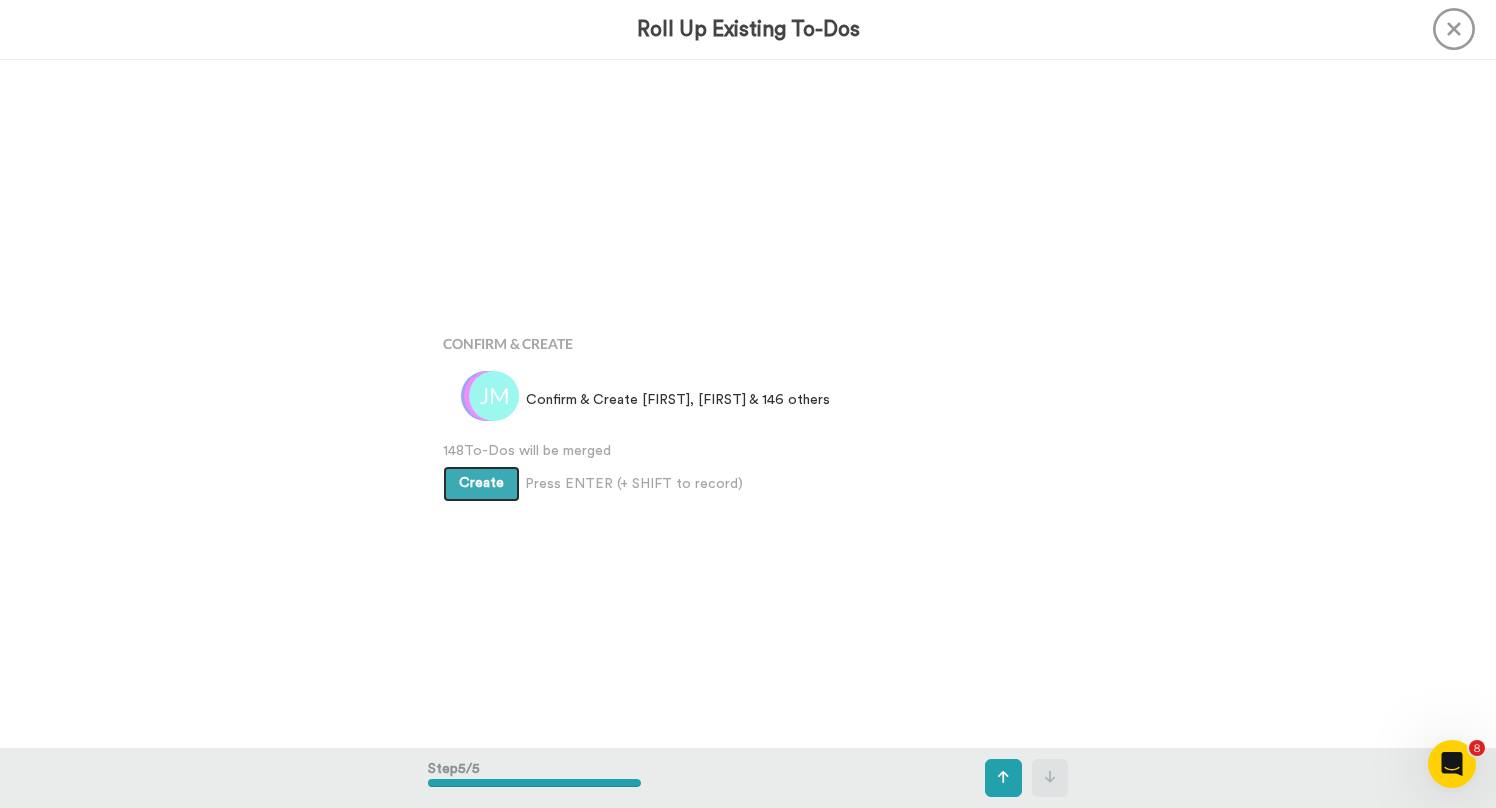 scroll, scrollTop: 2754, scrollLeft: 0, axis: vertical 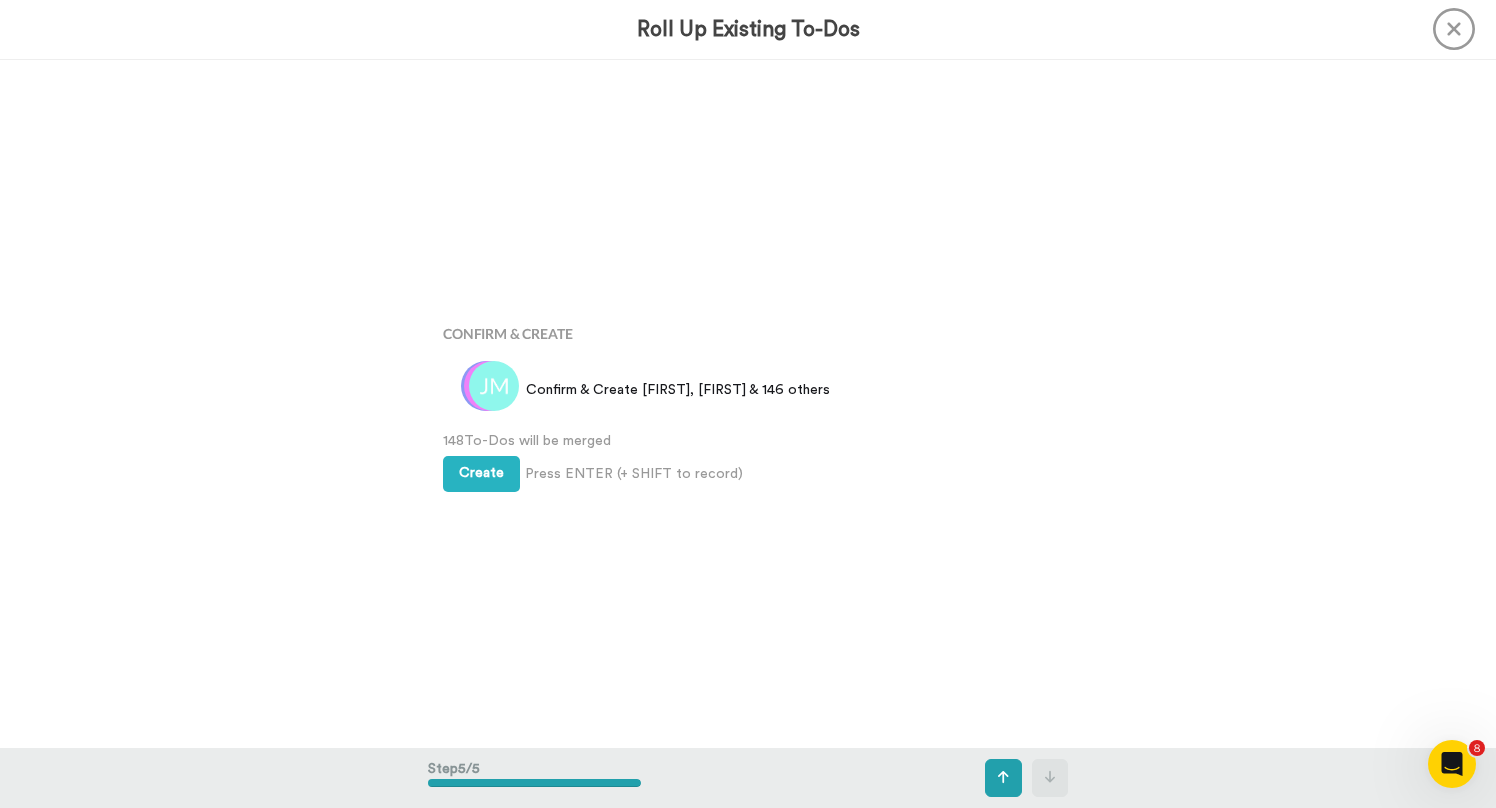 click on "148  To-Dos will be merged" at bounding box center (748, 441) 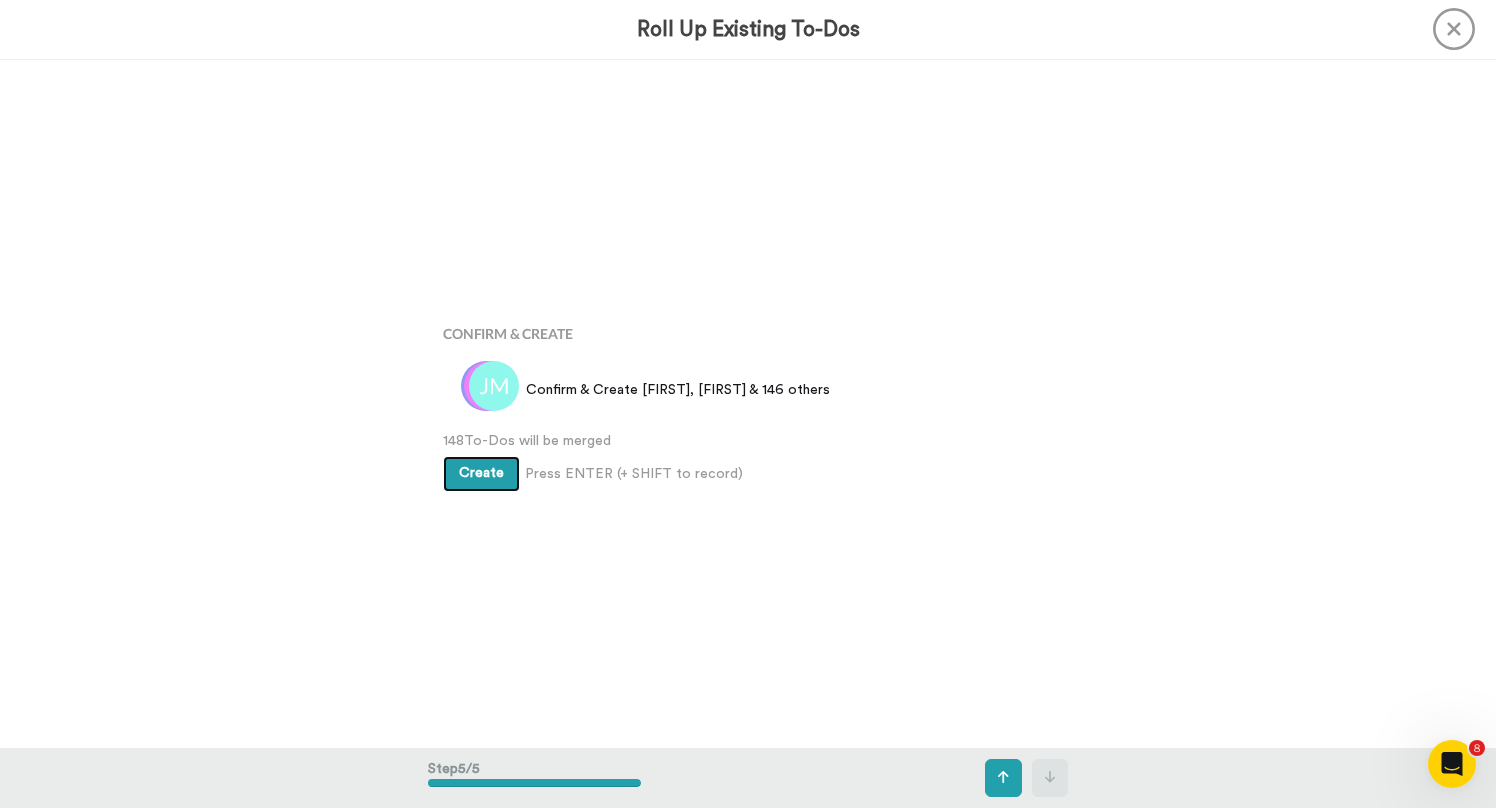 click on "Create" at bounding box center (481, 473) 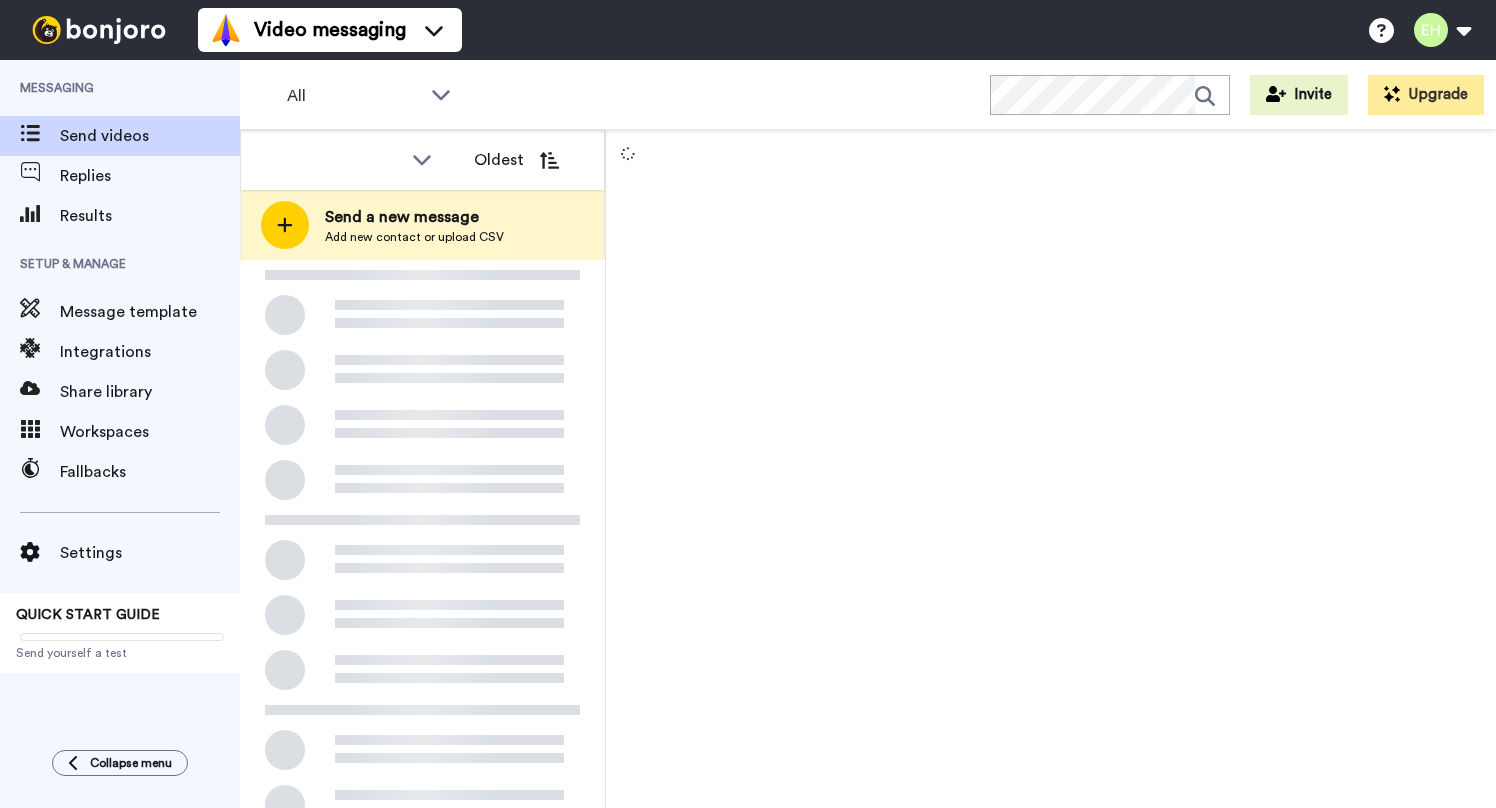 scroll, scrollTop: 0, scrollLeft: 0, axis: both 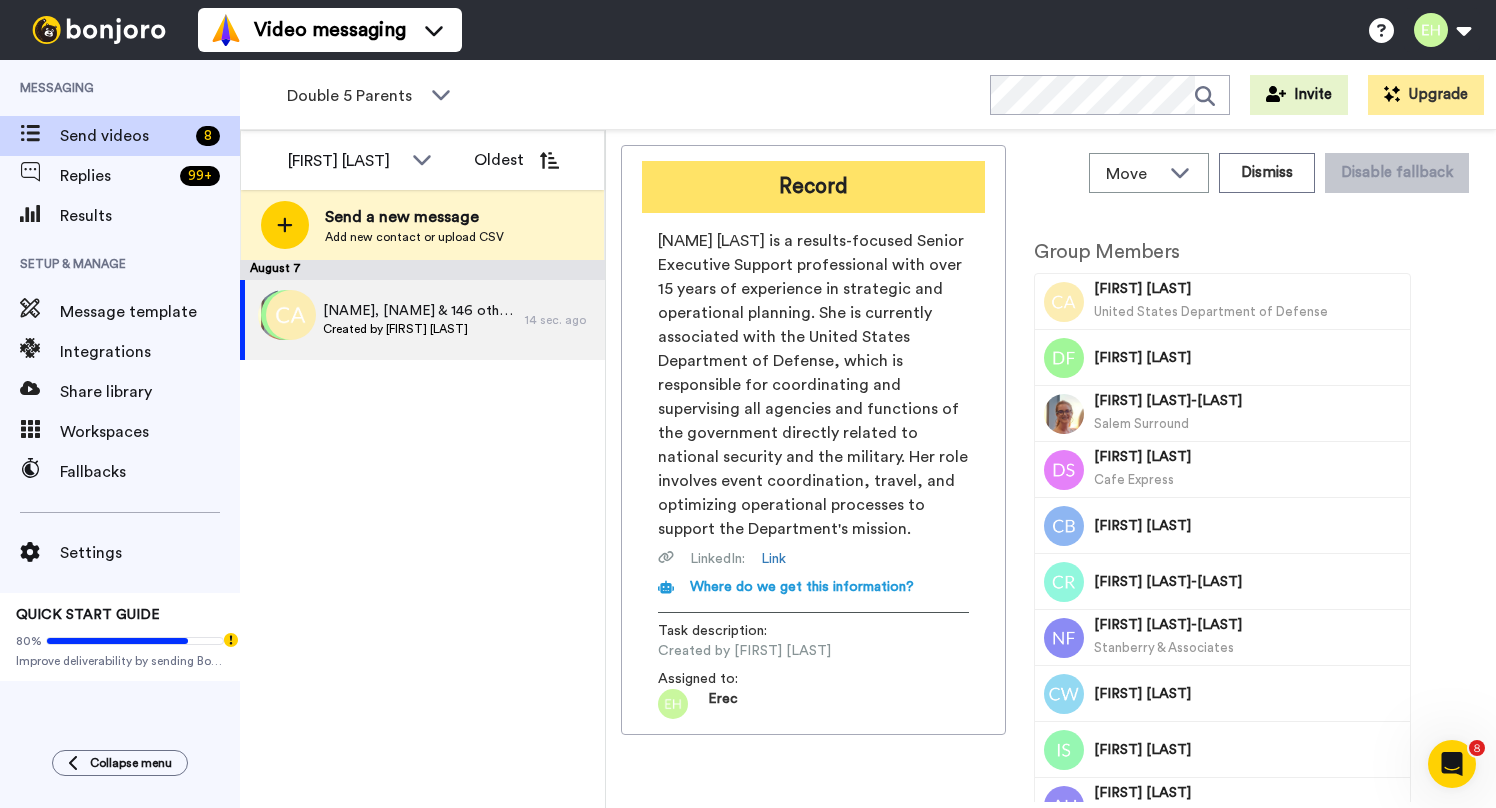 click on "Record" at bounding box center (813, 187) 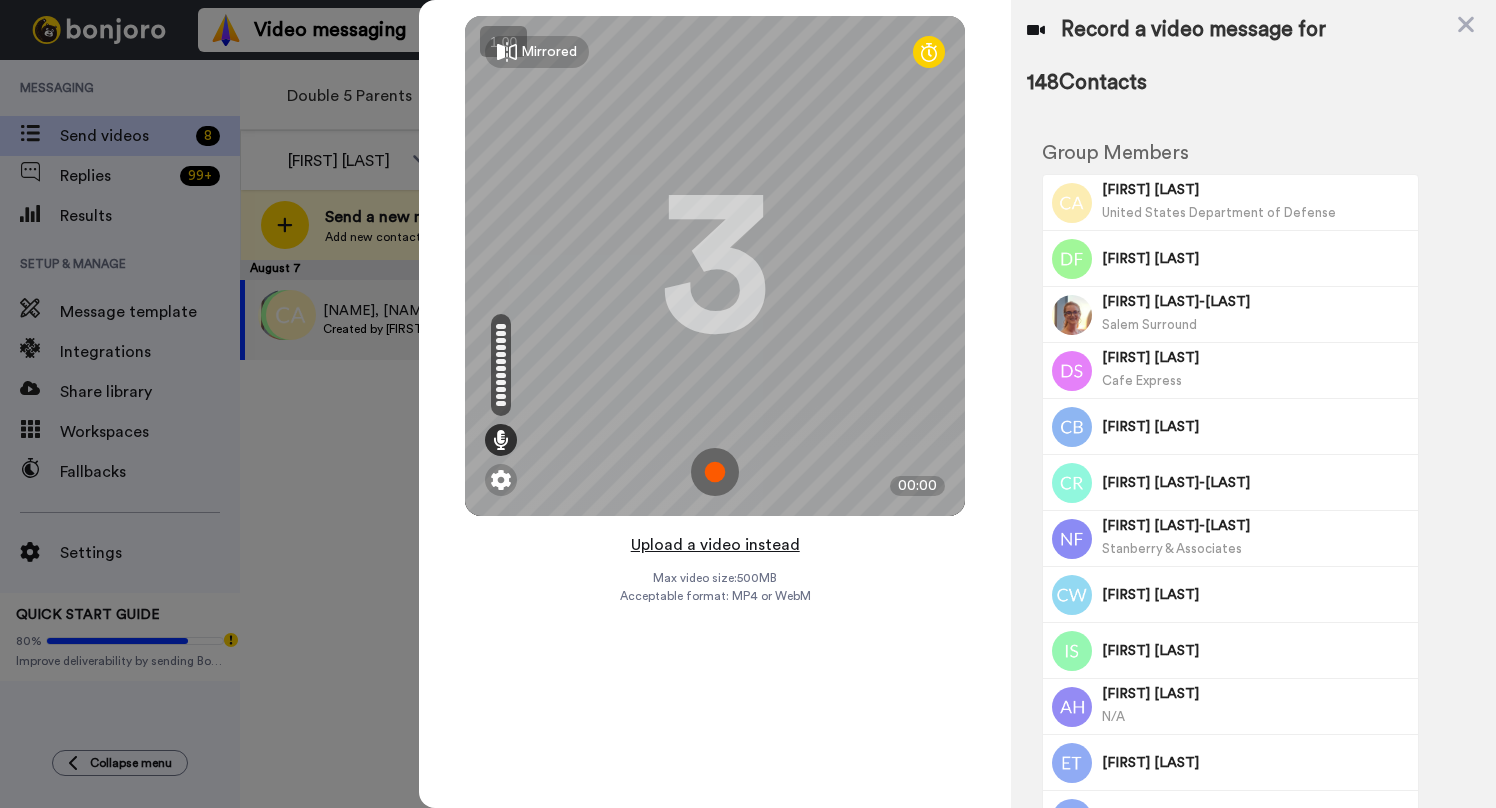 click on "Upload a video instead" at bounding box center [715, 545] 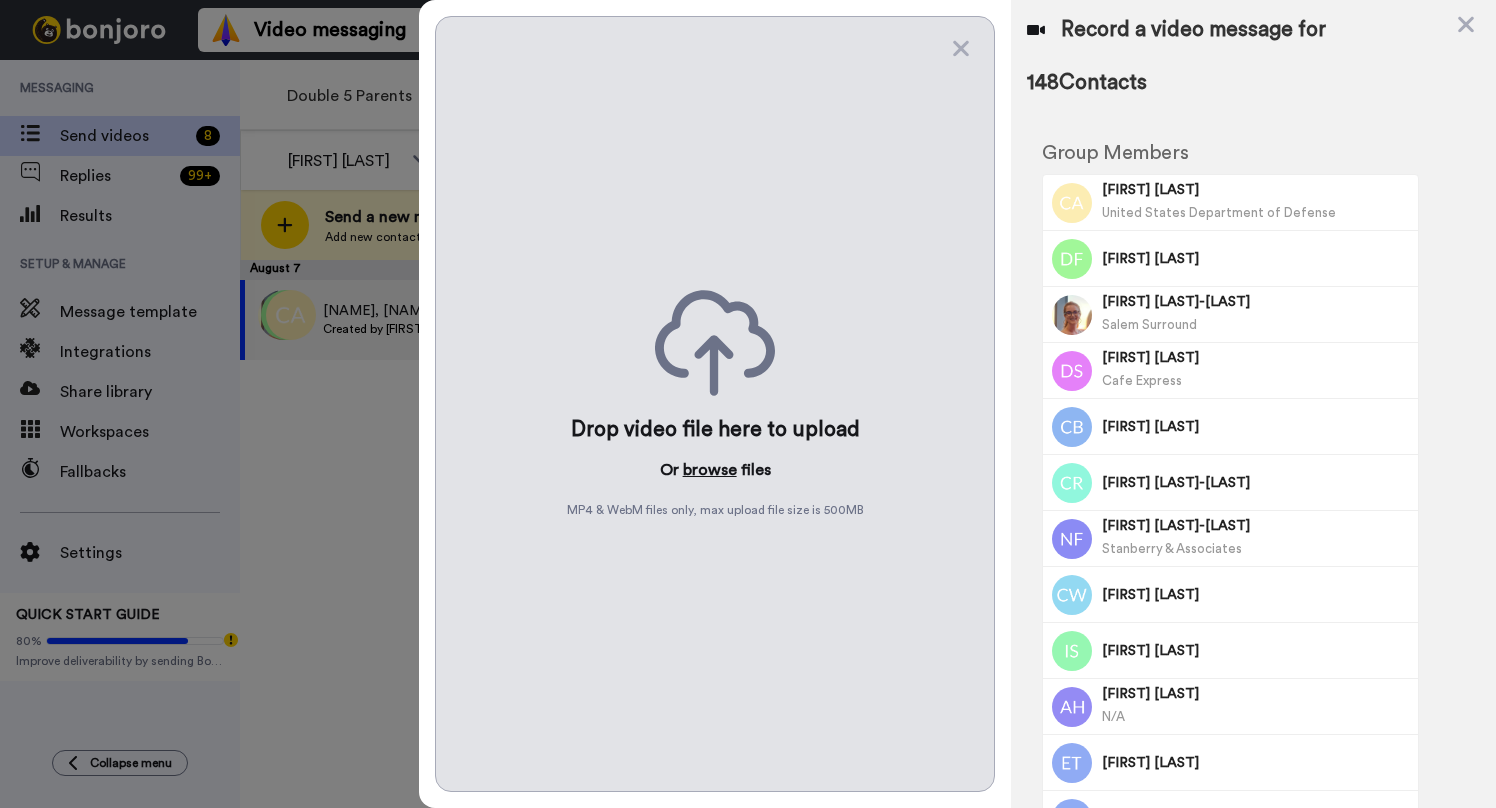 click on "browse" at bounding box center [710, 470] 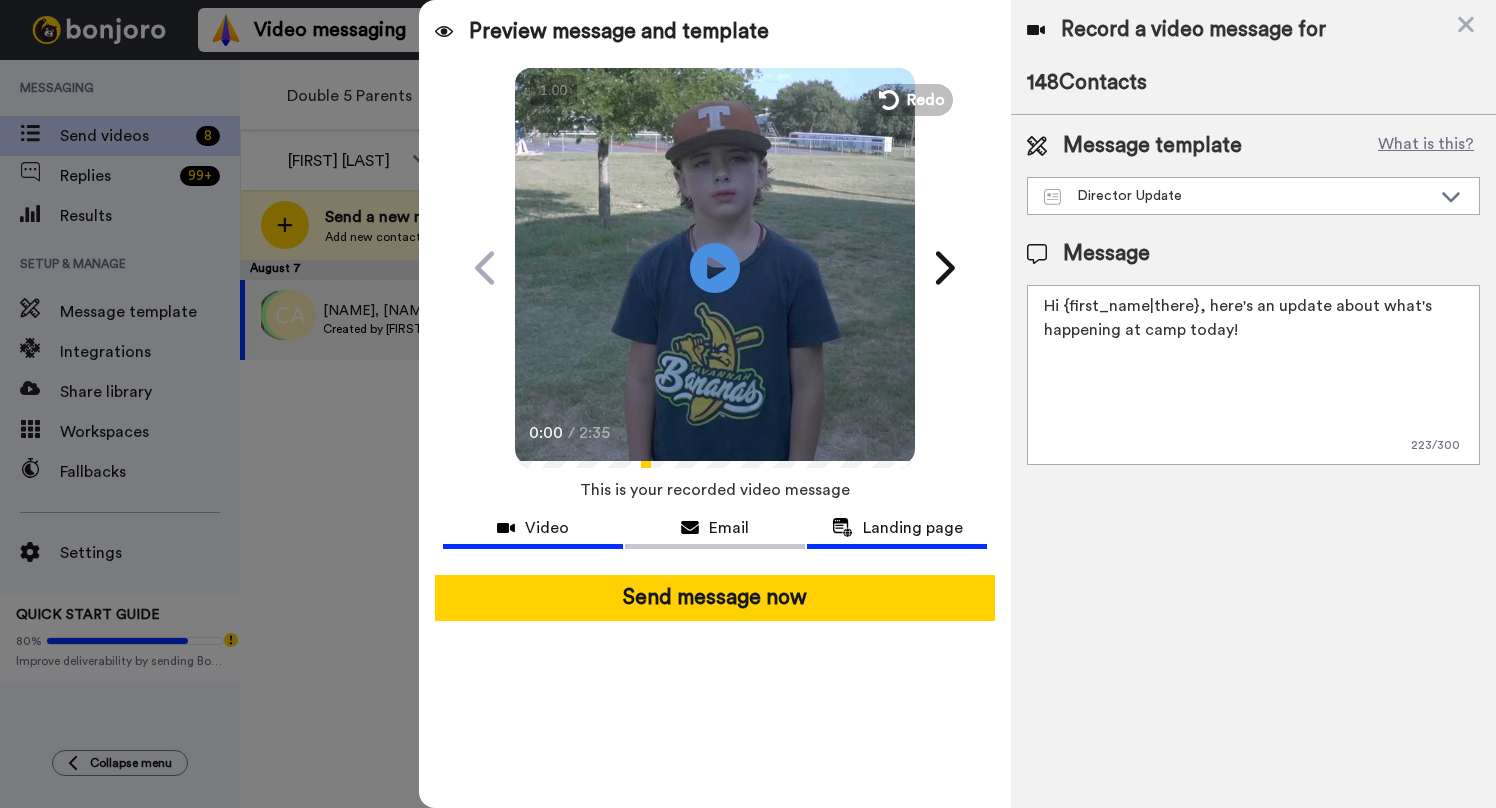 click on "Landing page" at bounding box center [897, 528] 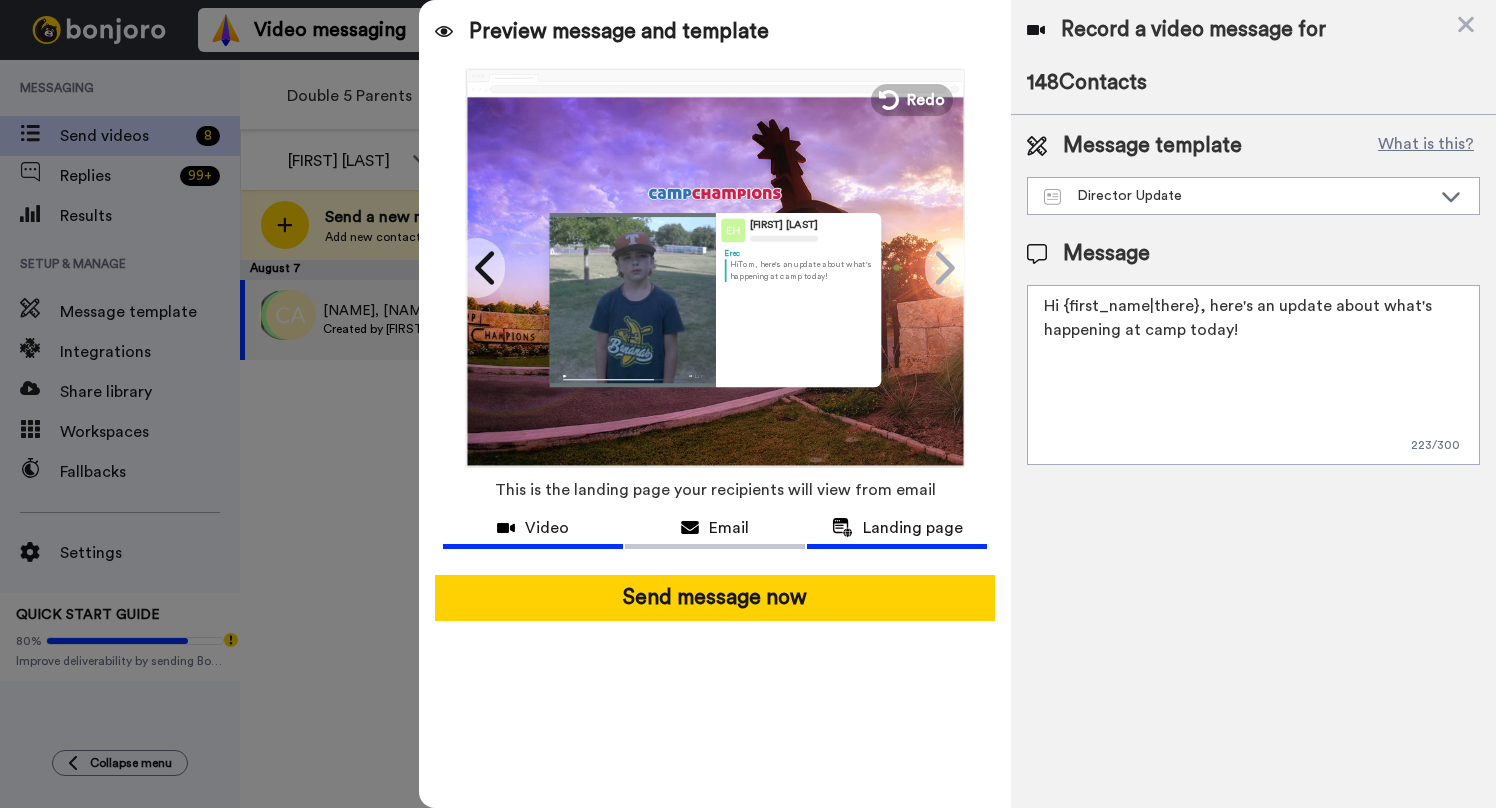 click on "Video" at bounding box center (547, 528) 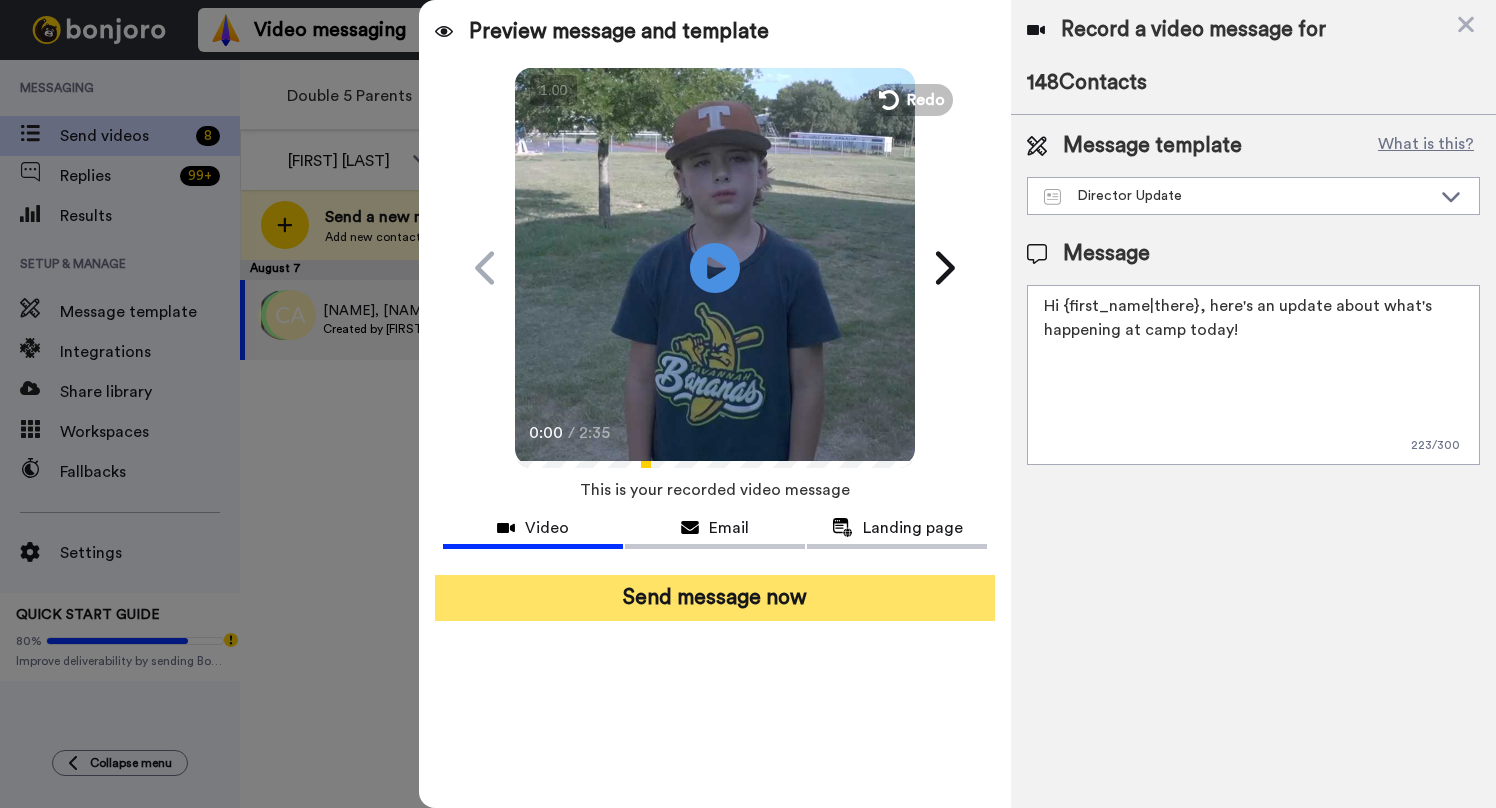 click on "Send message now" at bounding box center (715, 598) 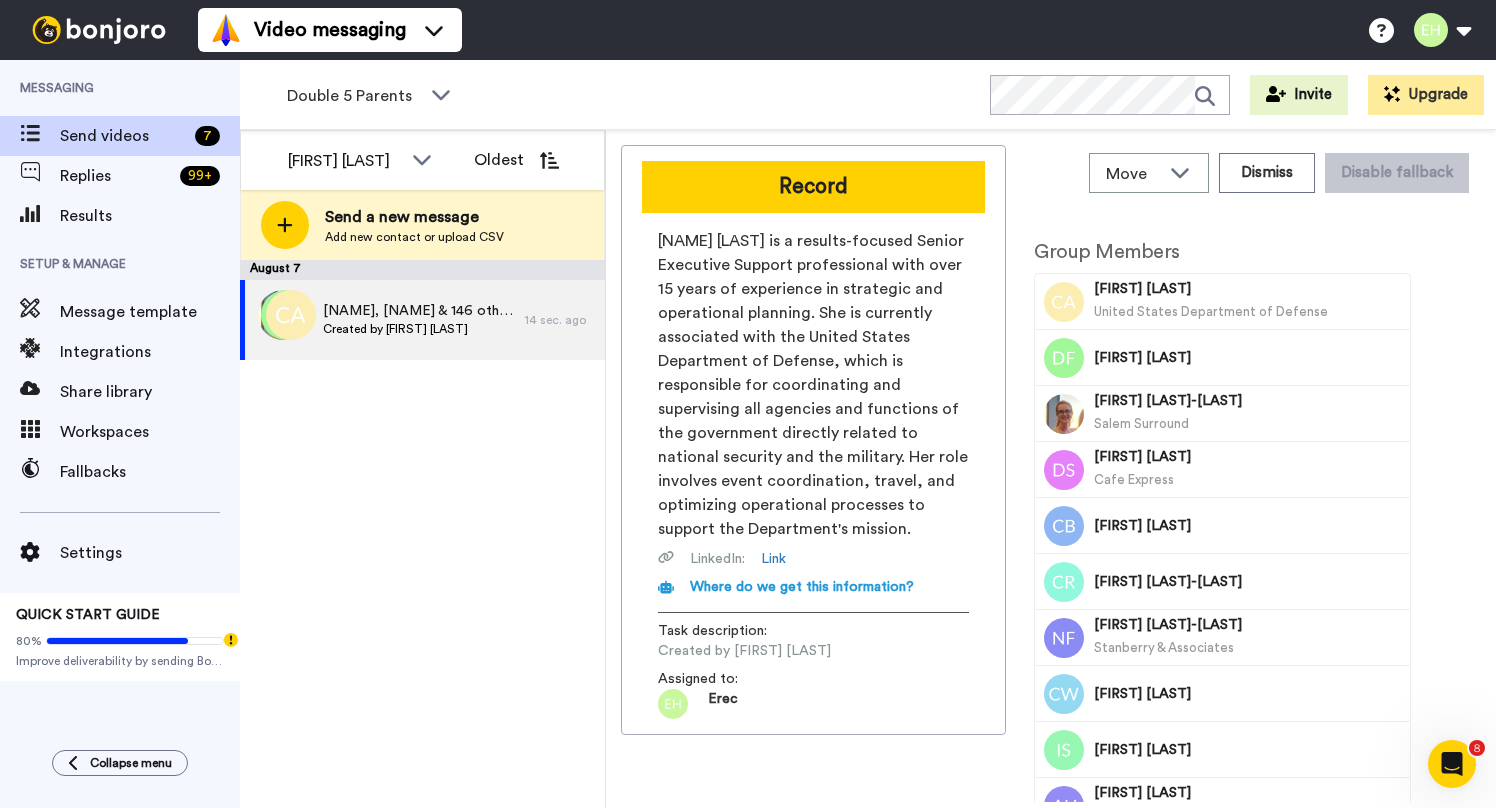 scroll, scrollTop: 0, scrollLeft: 0, axis: both 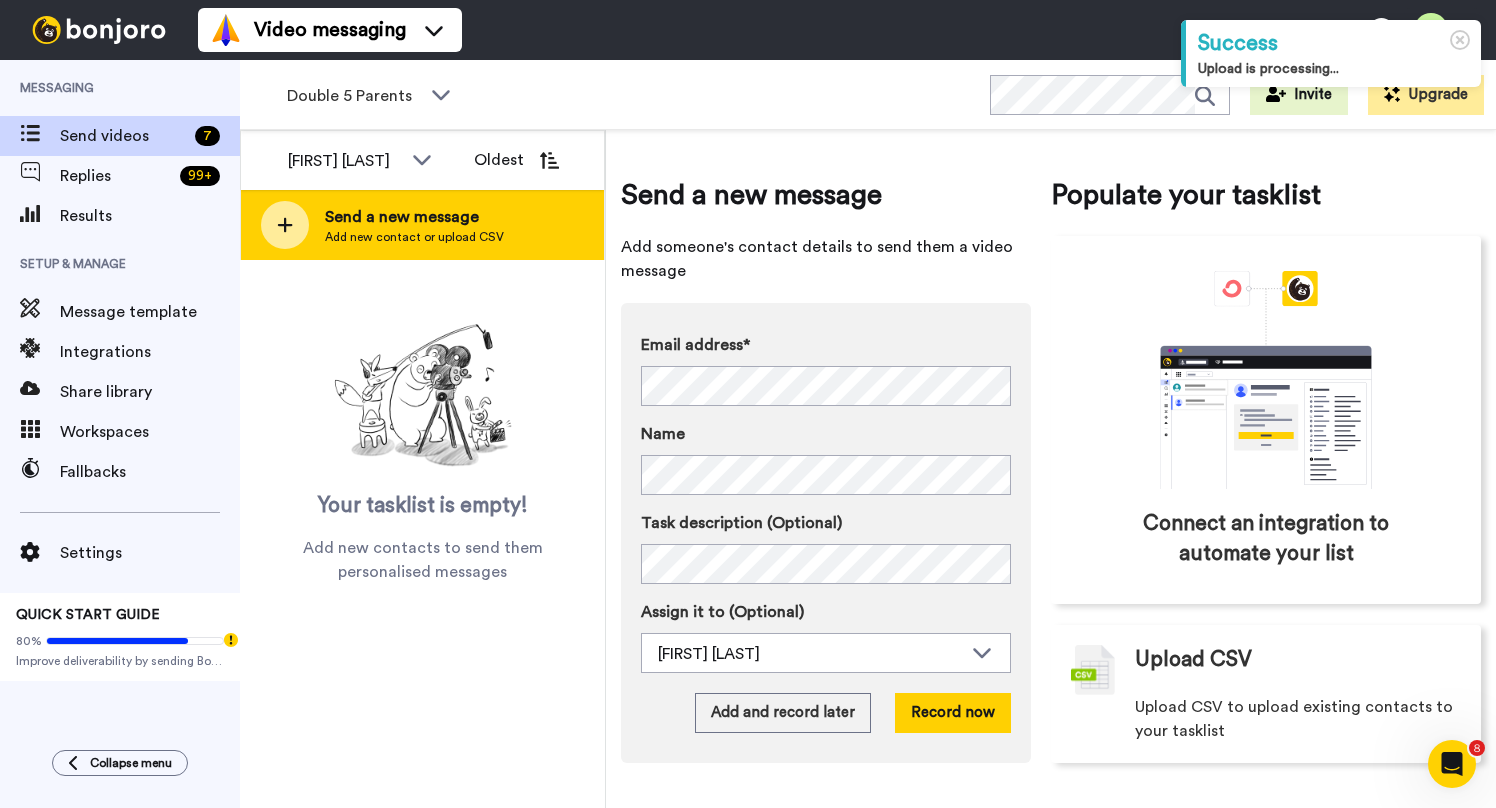 click on "Add new contact or upload CSV" at bounding box center [414, 237] 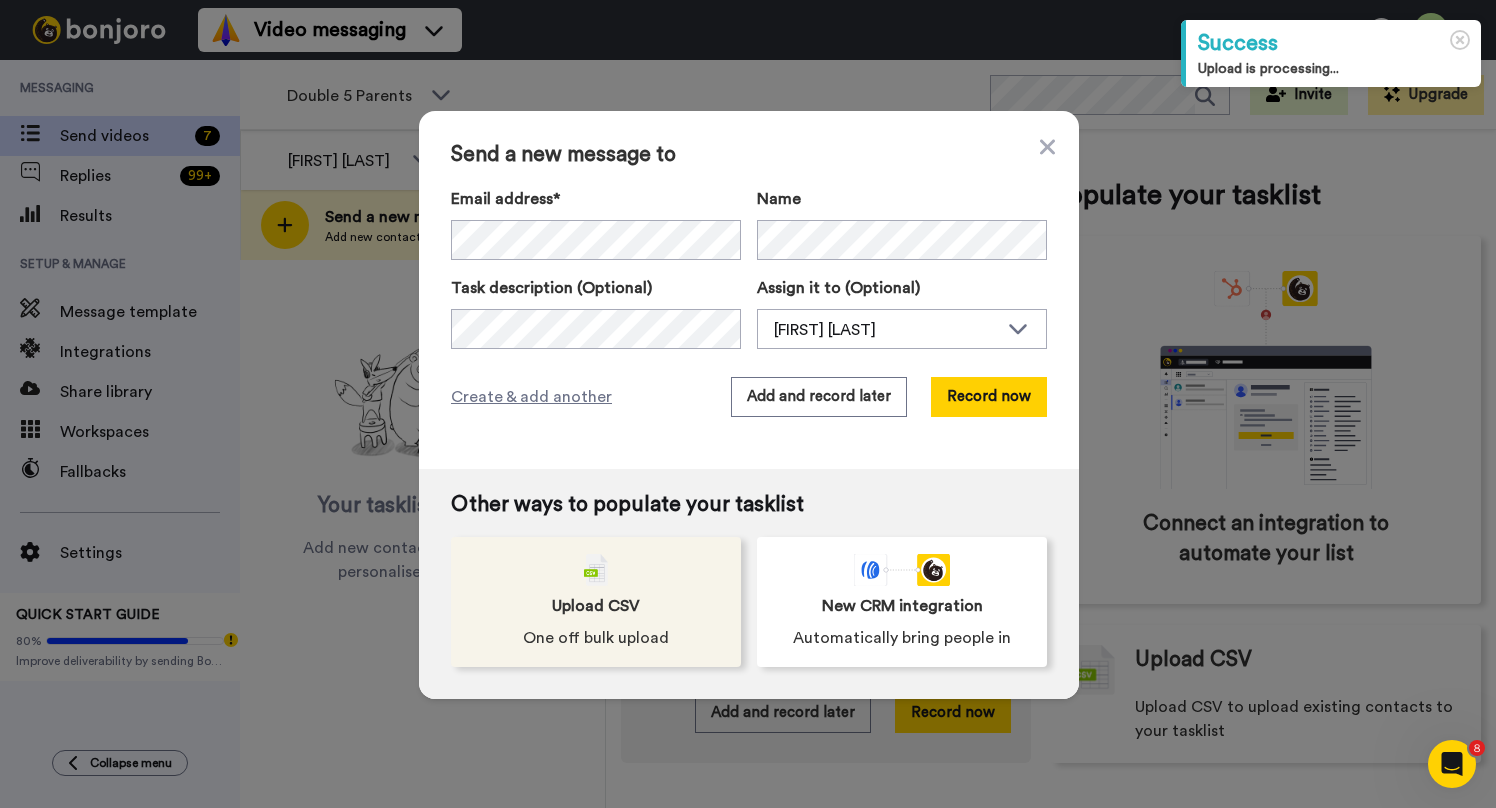 click on "Upload CSV One off bulk upload" at bounding box center [596, 602] 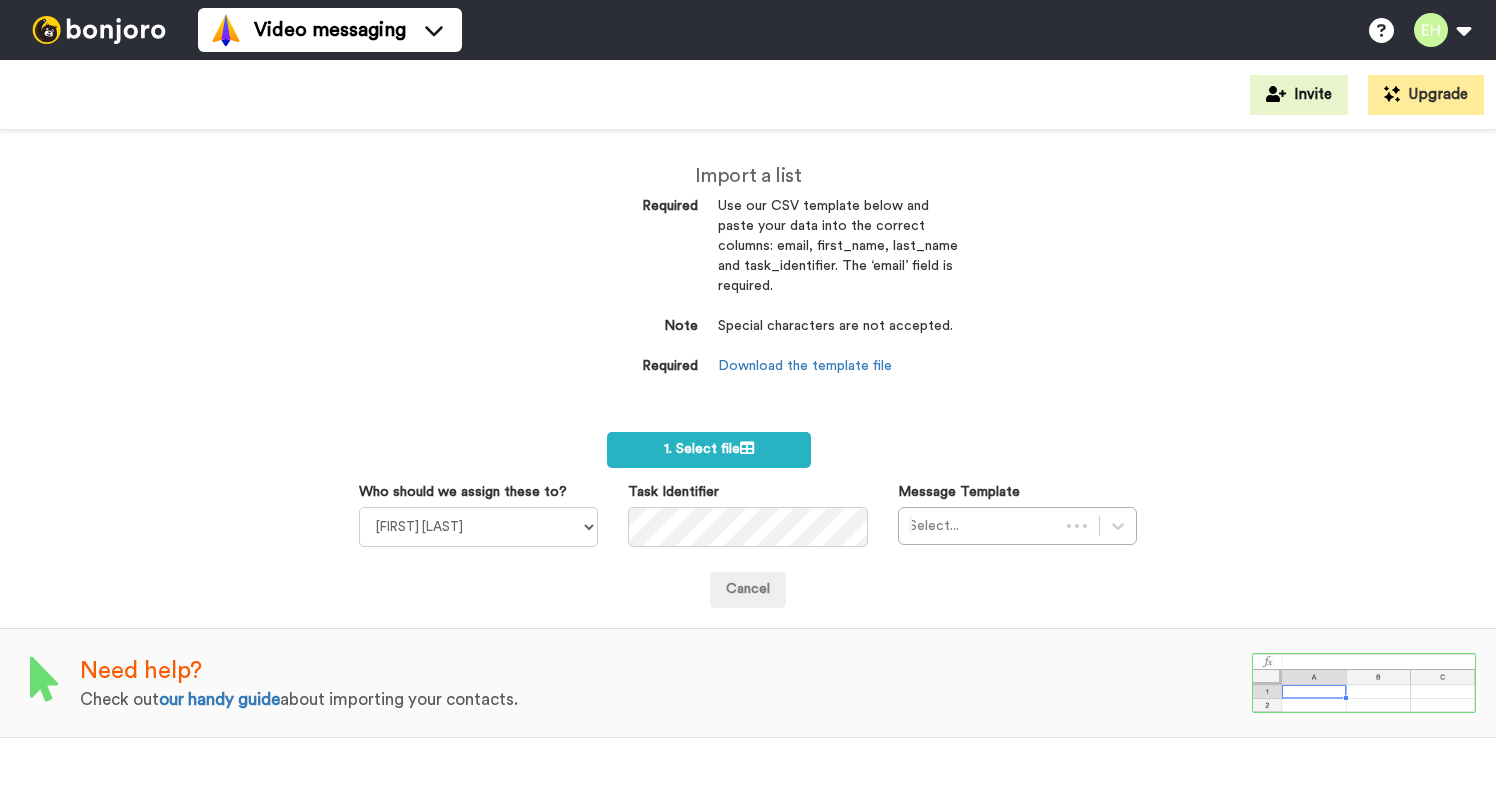 scroll, scrollTop: 0, scrollLeft: 0, axis: both 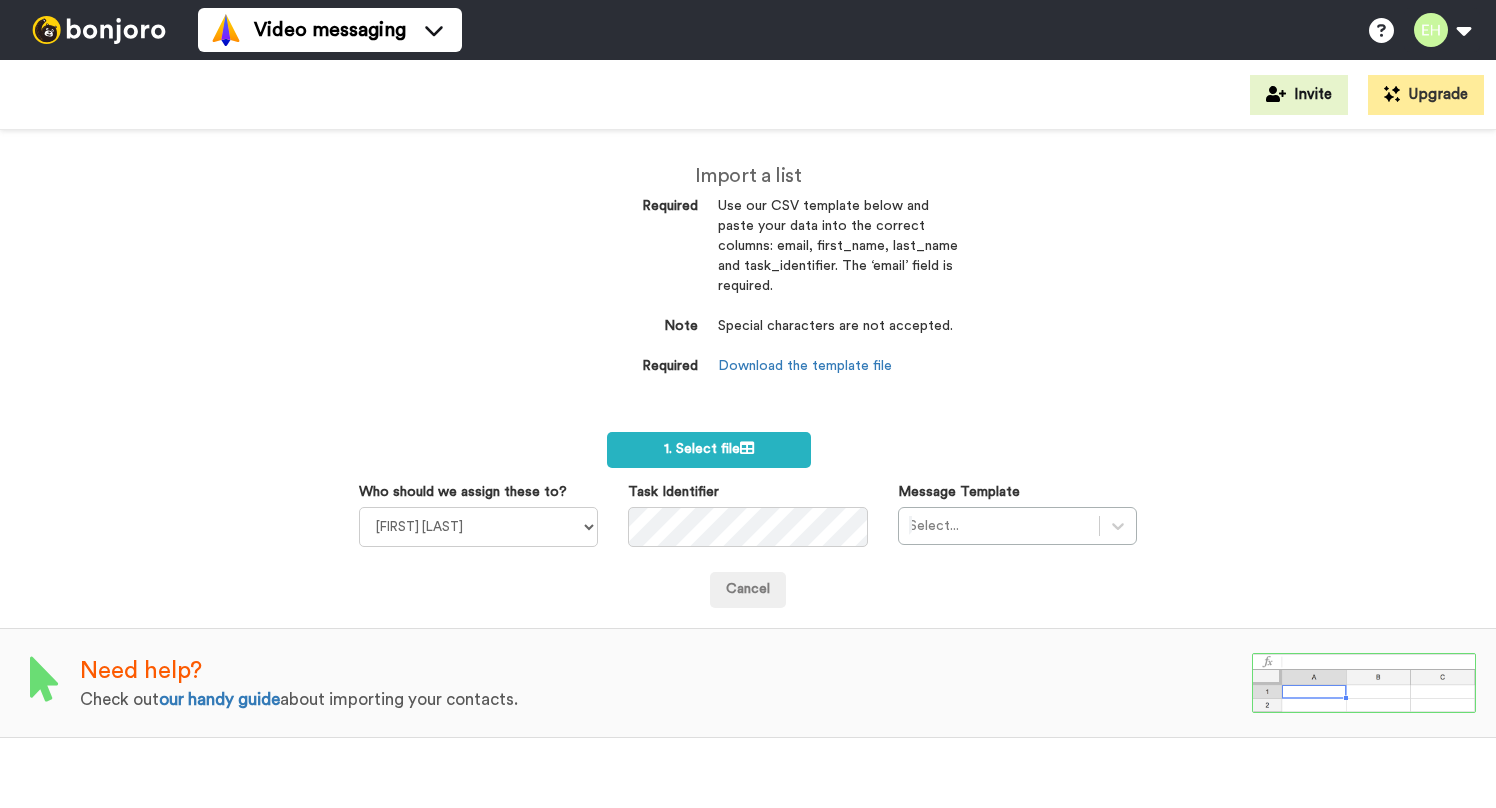 click on "Who should we assign these to?" at bounding box center [463, 492] 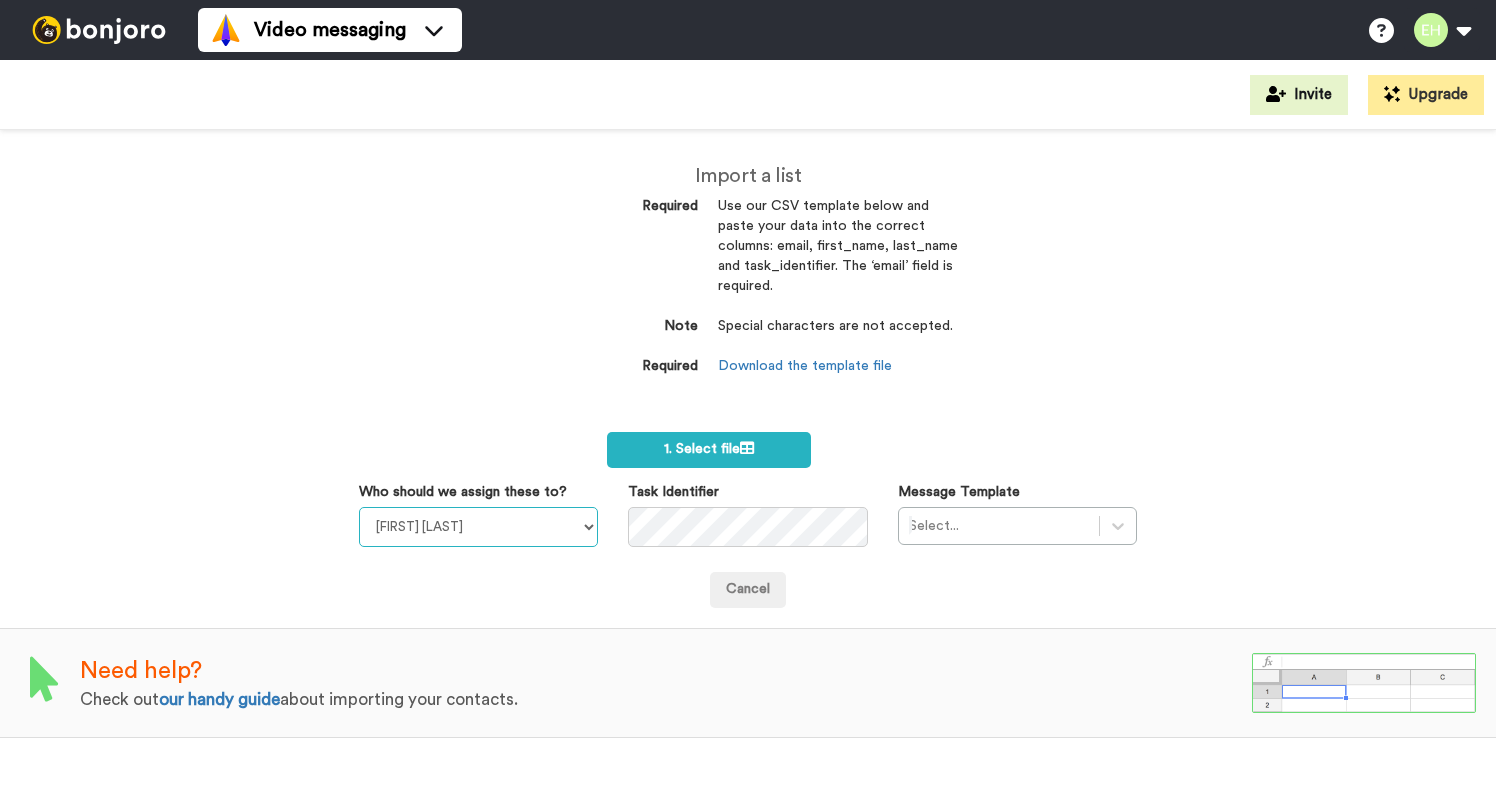 click on "Corinne Platt Josiah Platt Phyllis Campbell Erec Hillis" at bounding box center [478, 527] 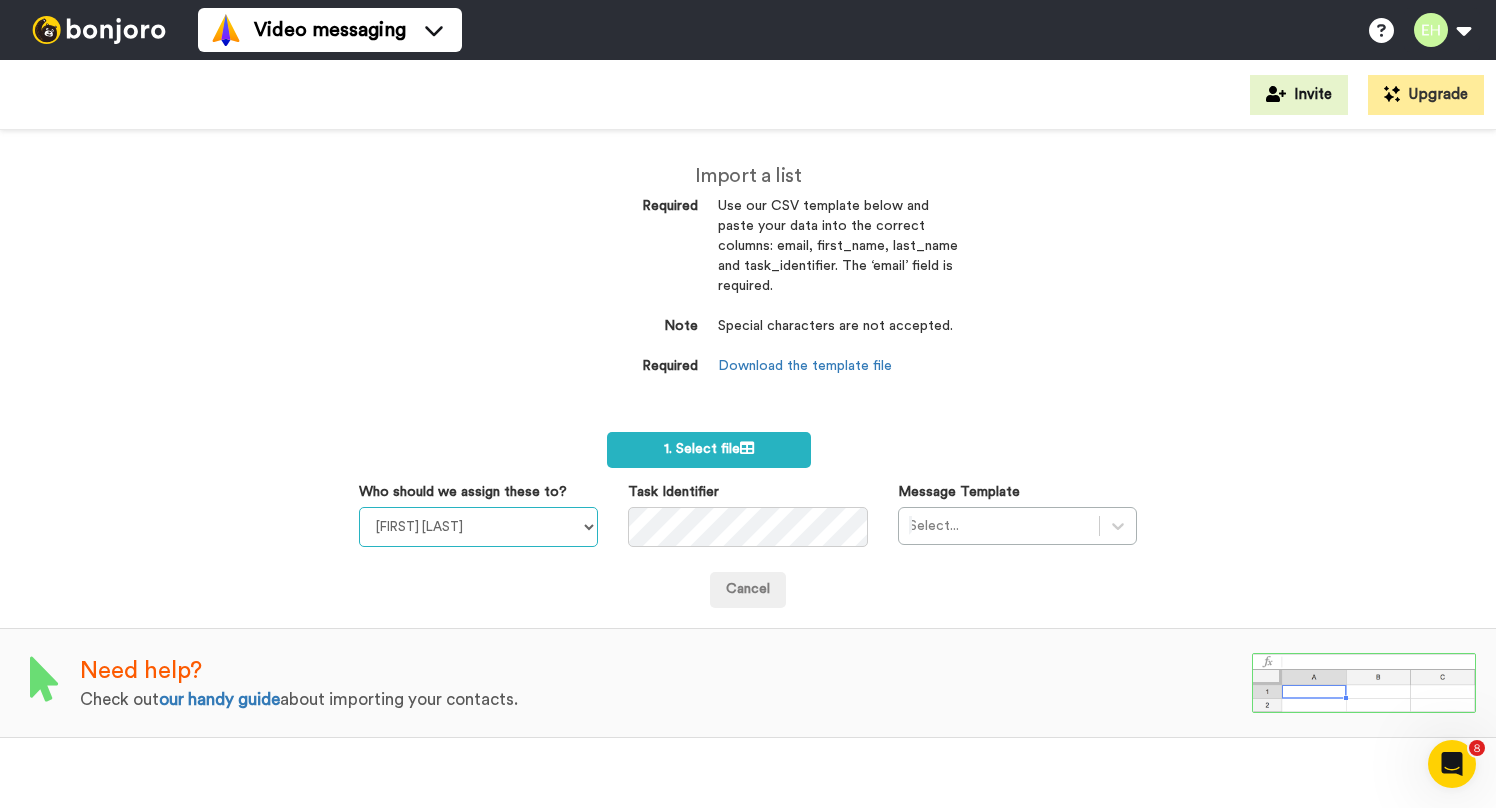 scroll, scrollTop: 0, scrollLeft: 0, axis: both 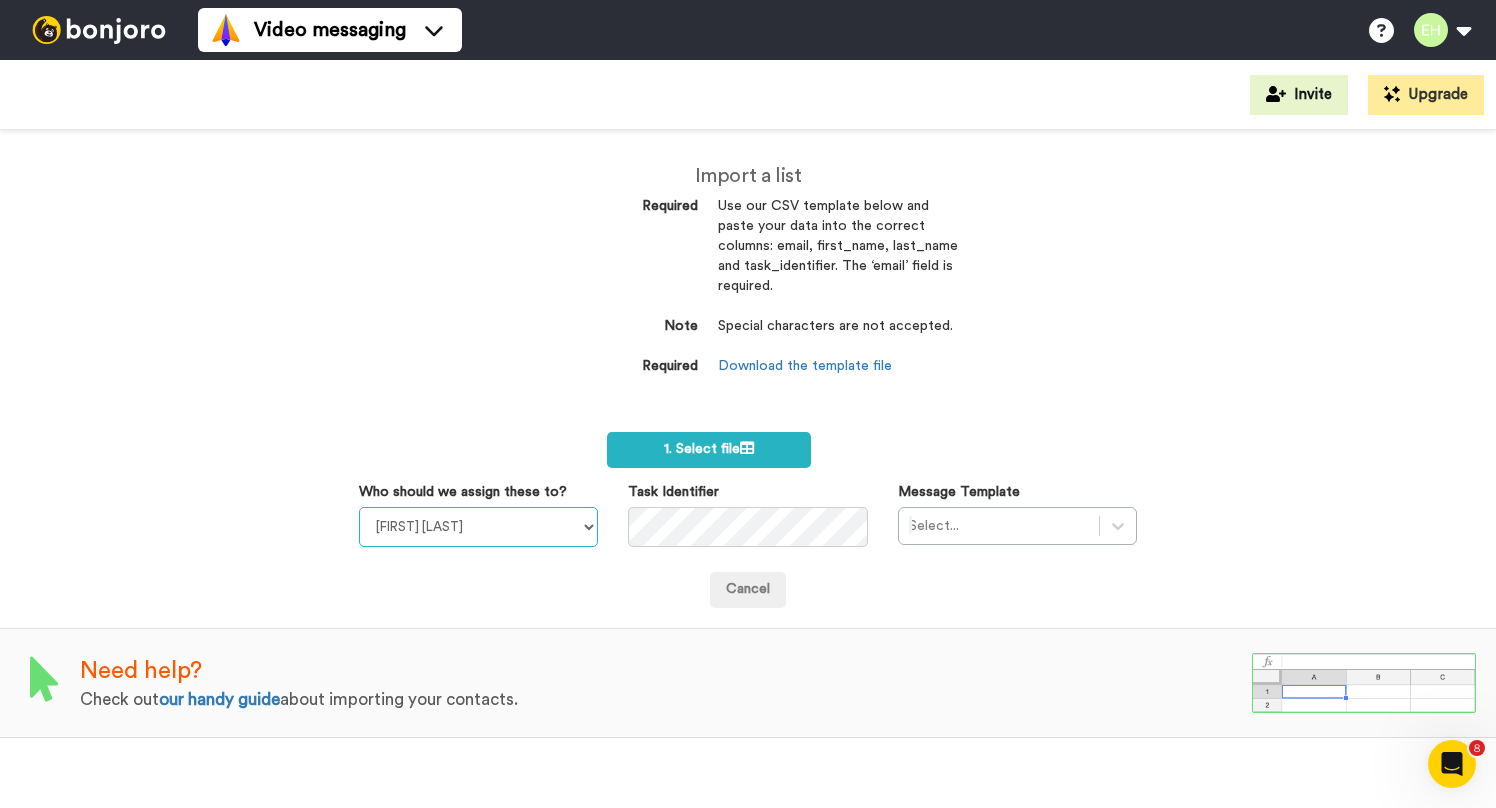 select on "eec345ce-4bd9-4757-bcf6-430c100ed621" 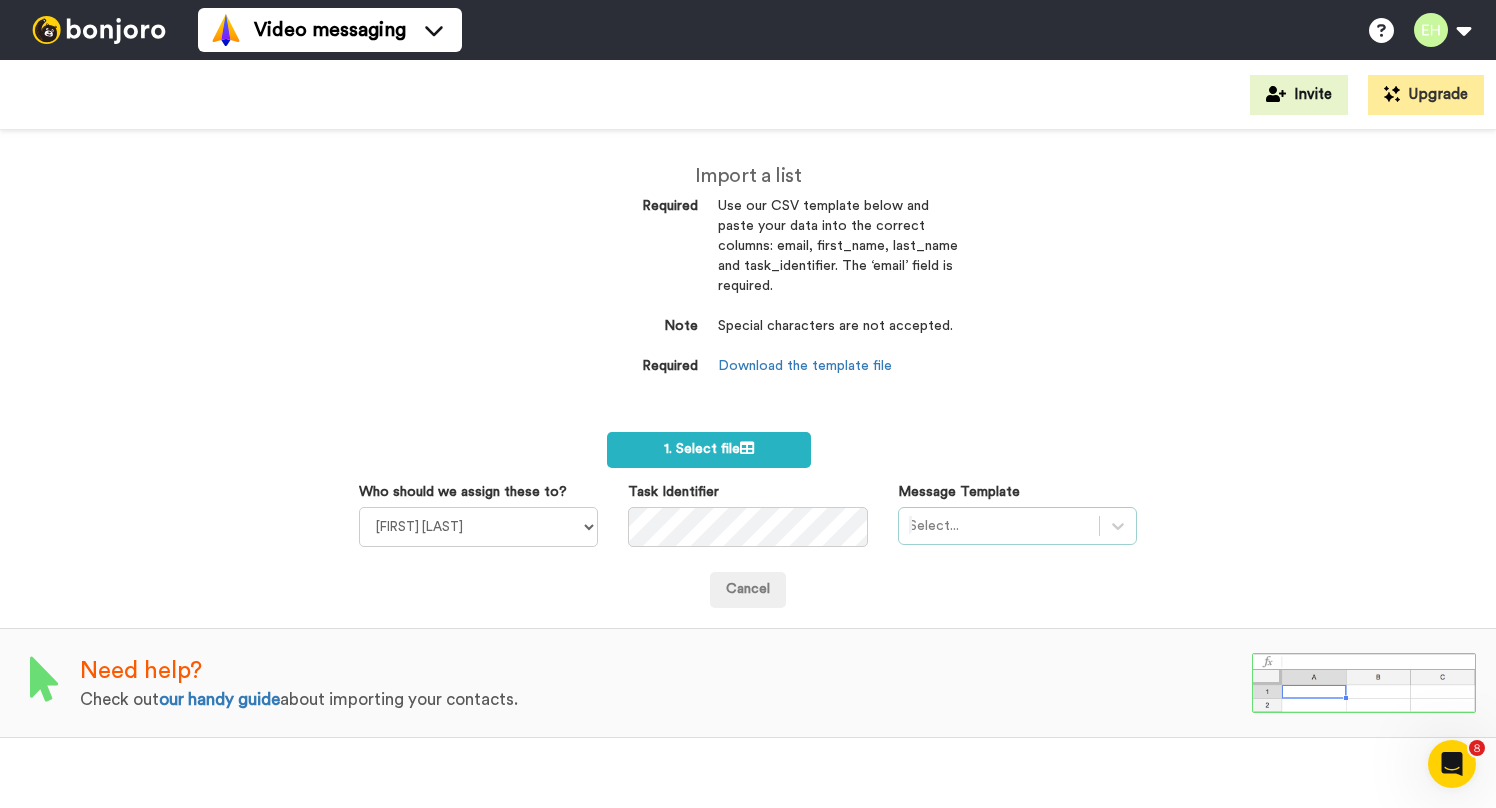 click on "Select..." at bounding box center (1017, 526) 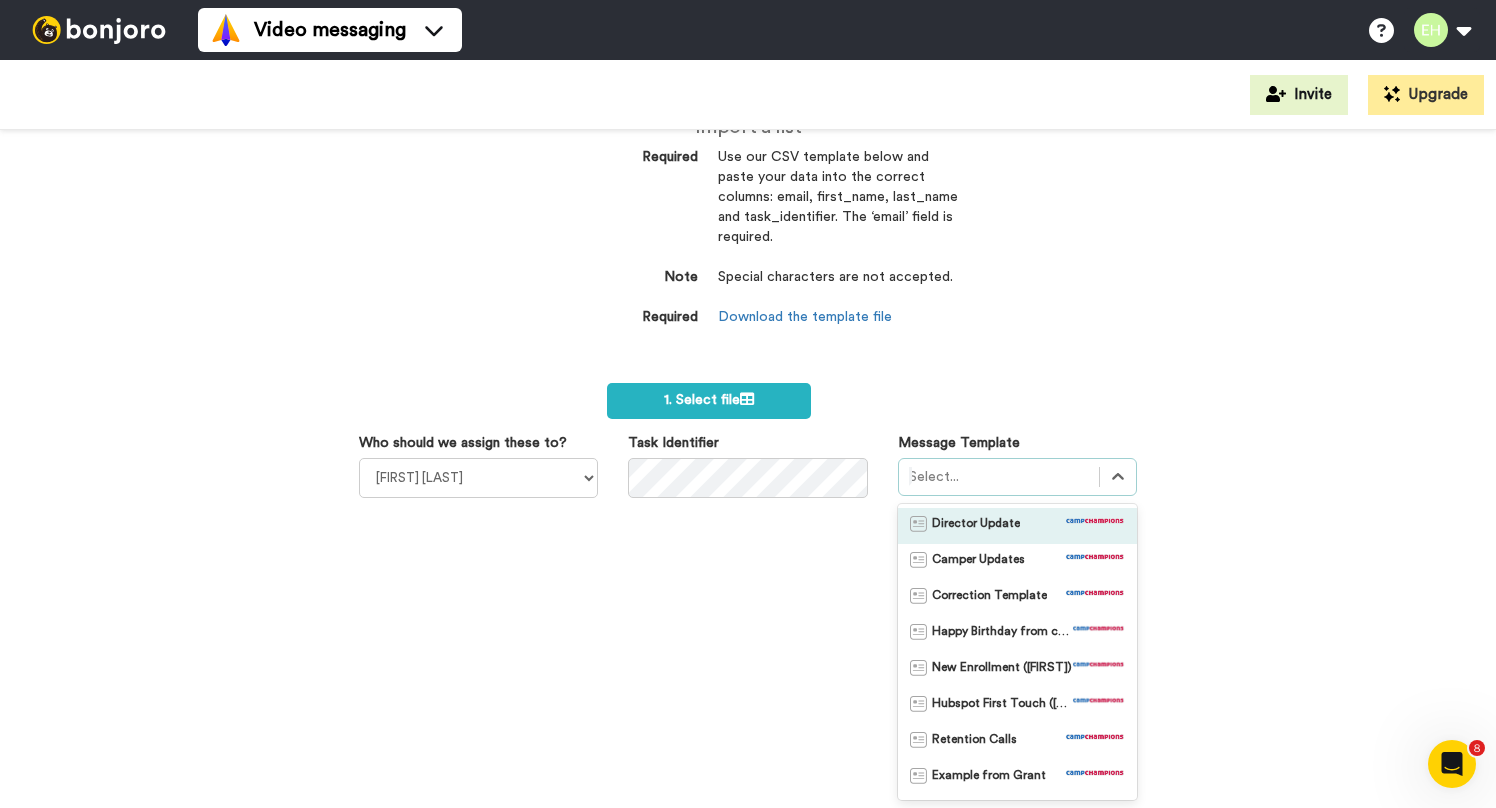 click on "Director Update" at bounding box center (976, 526) 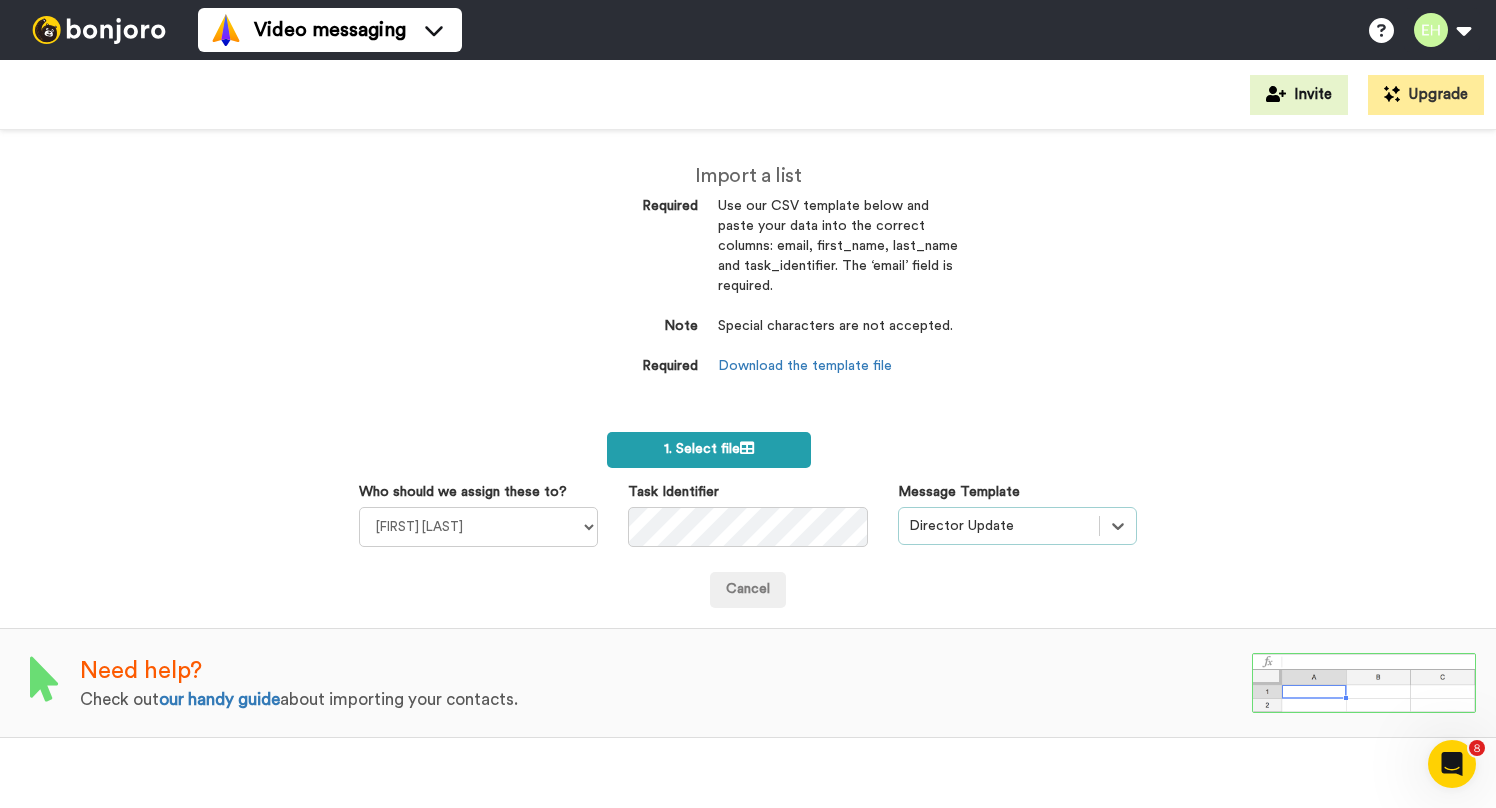click on "1. Select file" at bounding box center [709, 449] 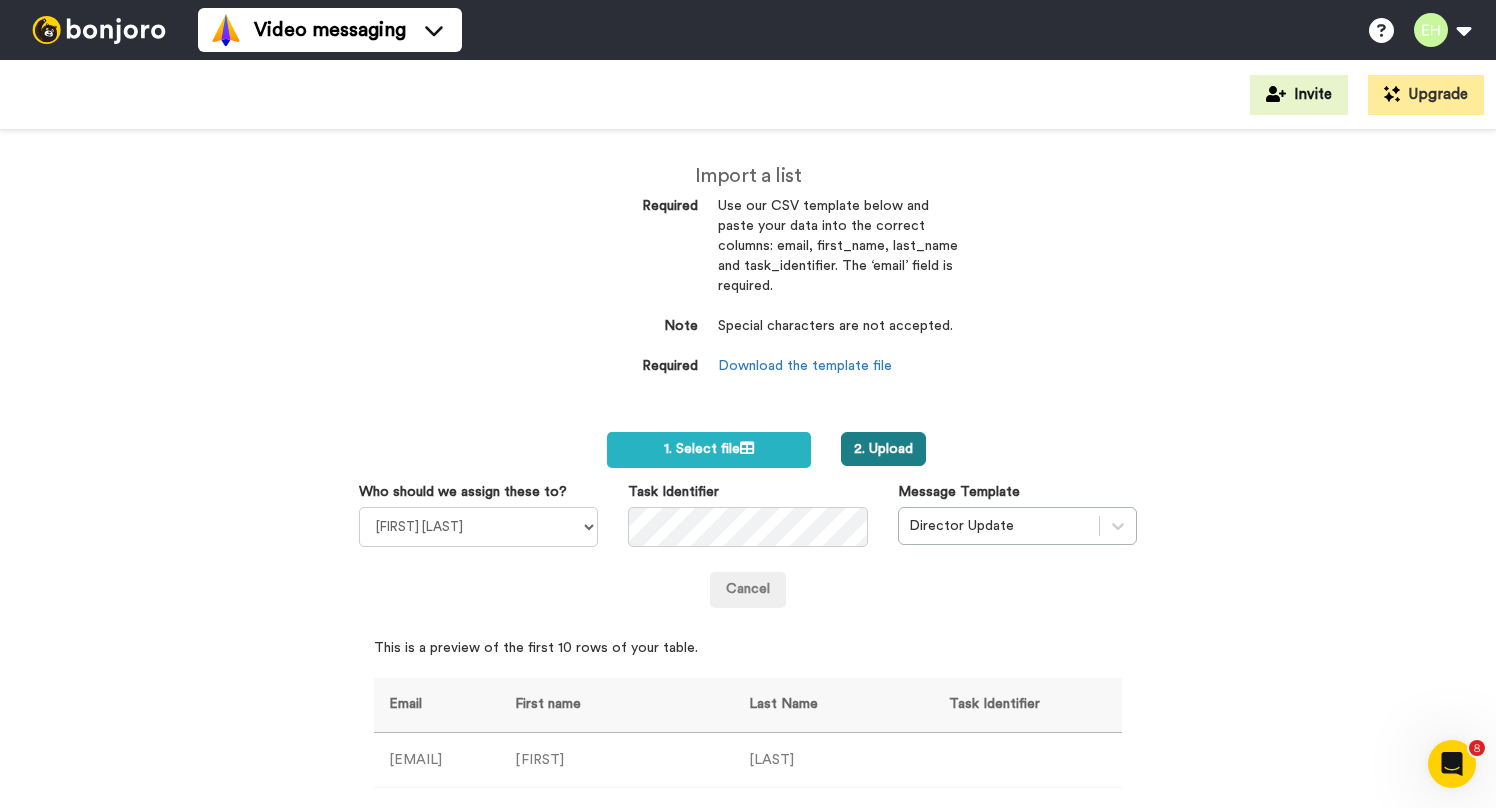 click on "2. Upload" at bounding box center (883, 449) 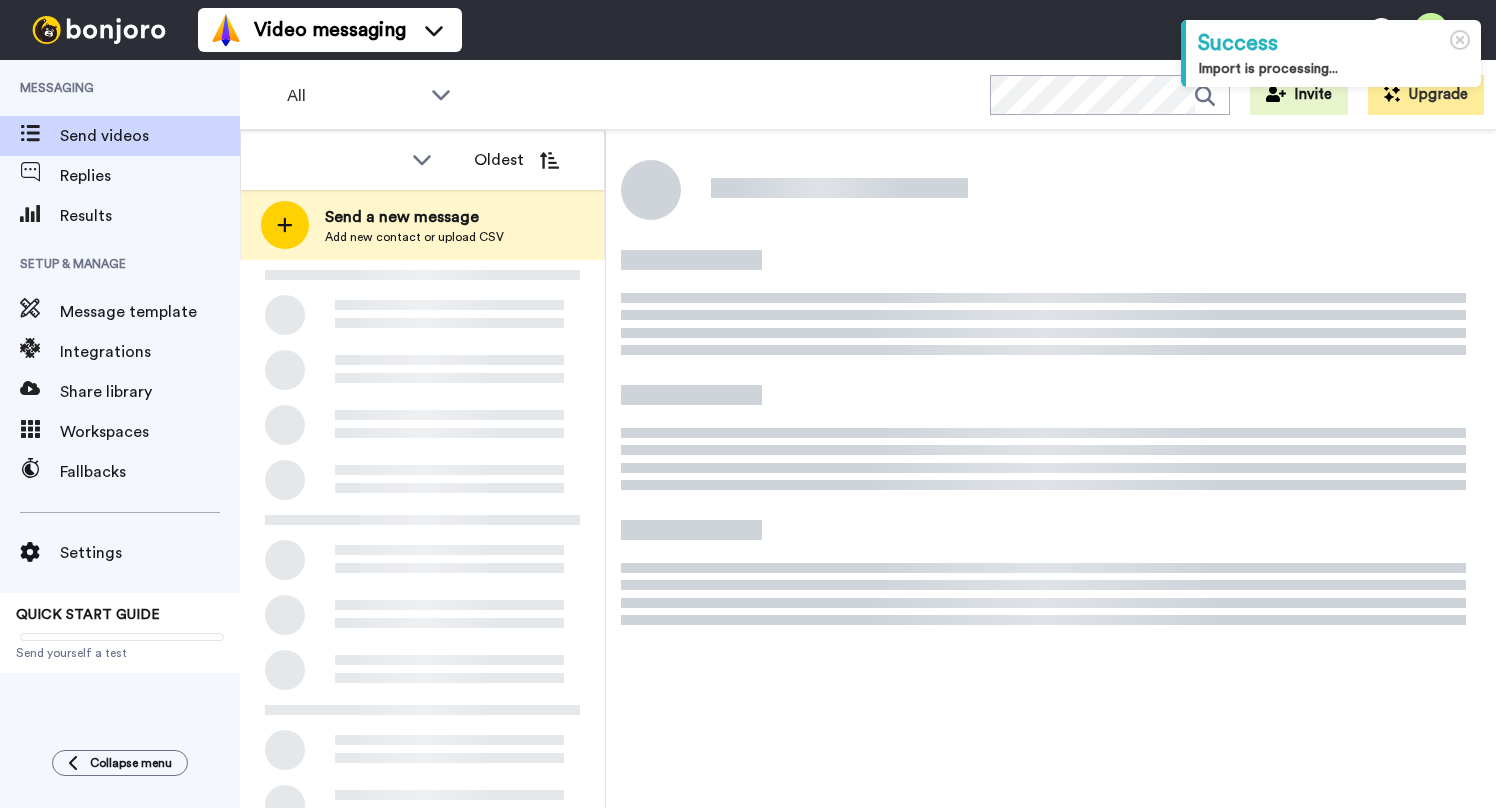 scroll, scrollTop: 0, scrollLeft: 0, axis: both 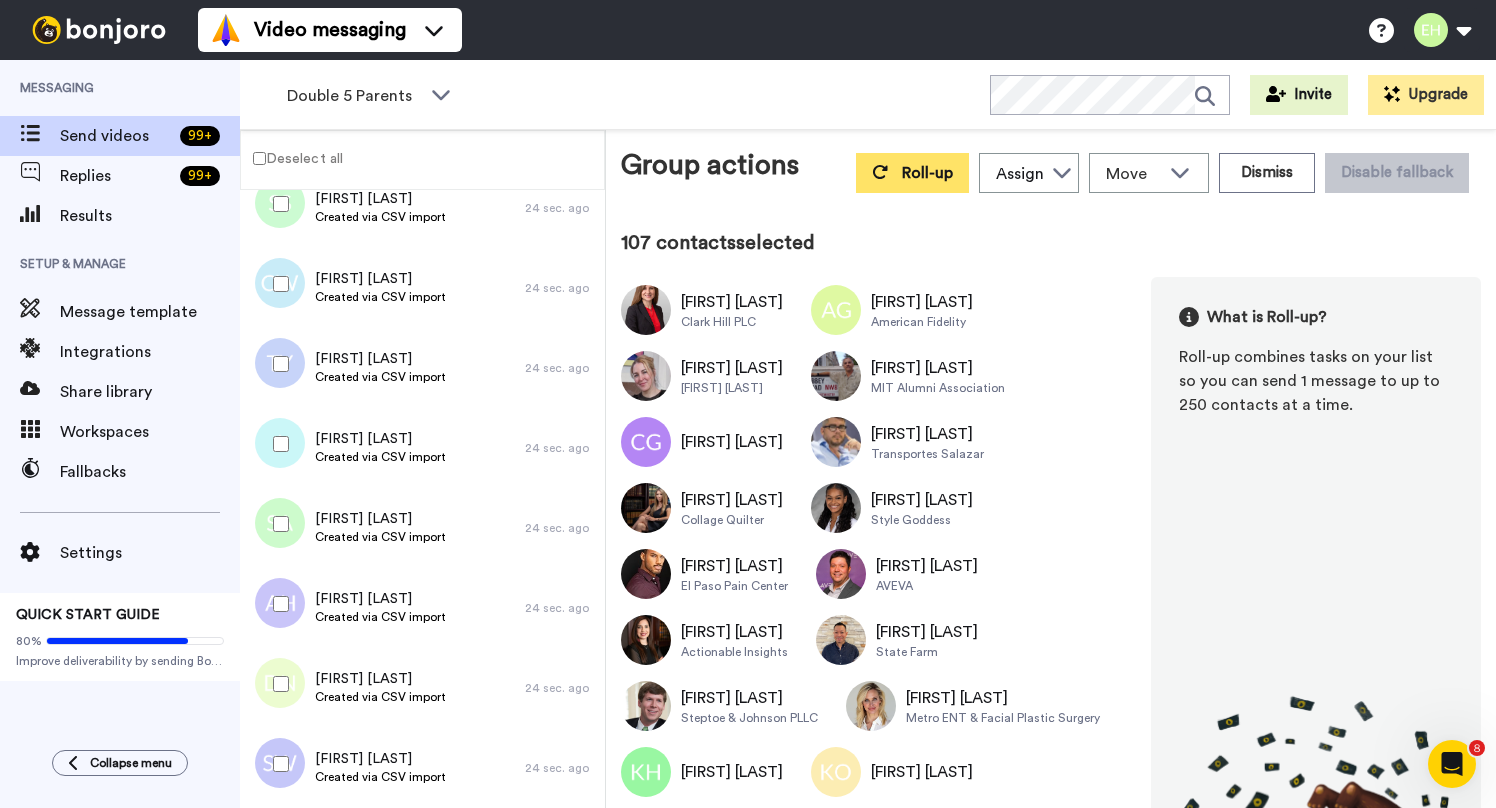 click on "Roll-up" at bounding box center [927, 173] 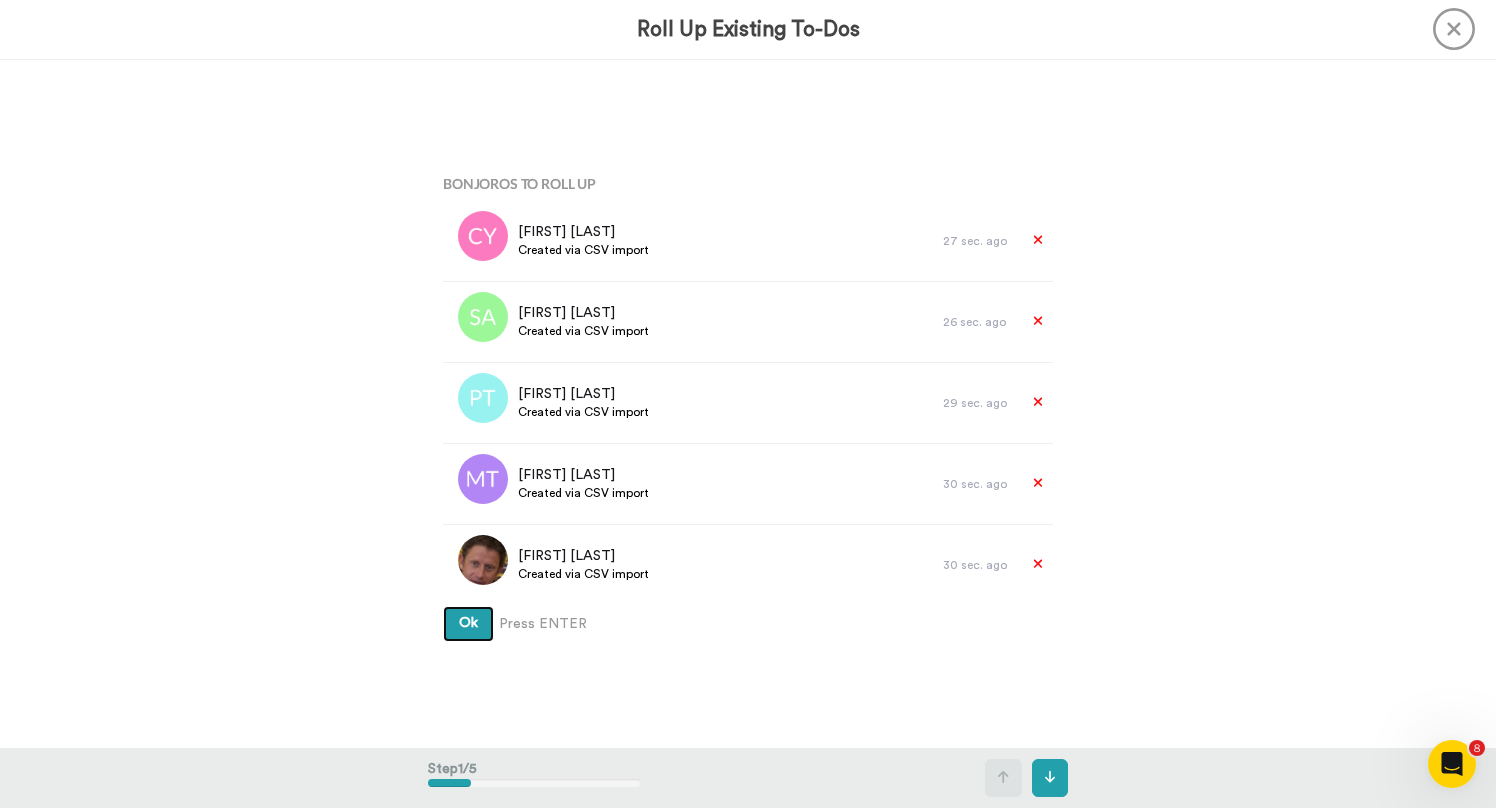 click on "Ok" at bounding box center (468, 624) 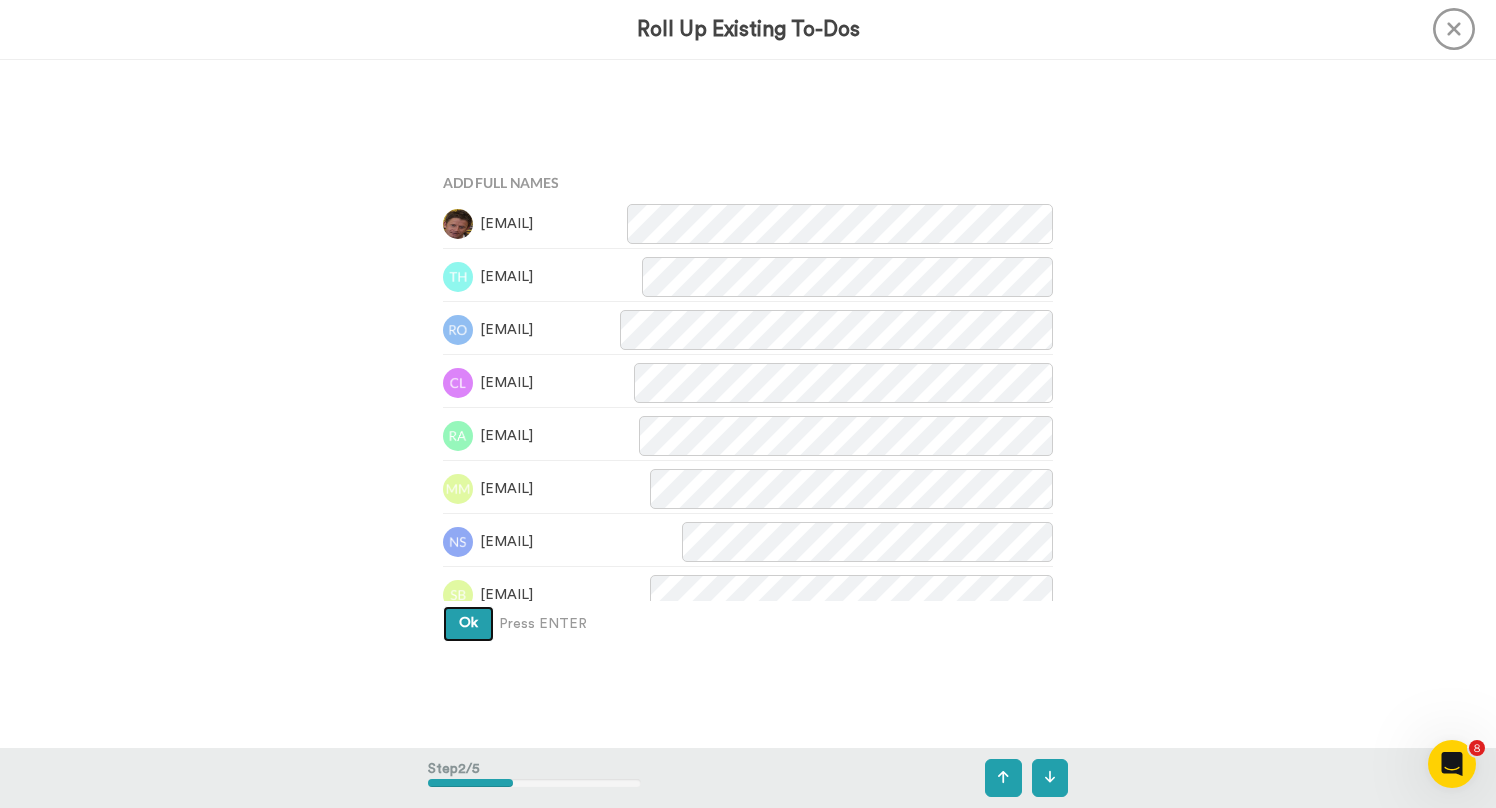 click on "Ok" at bounding box center (468, 623) 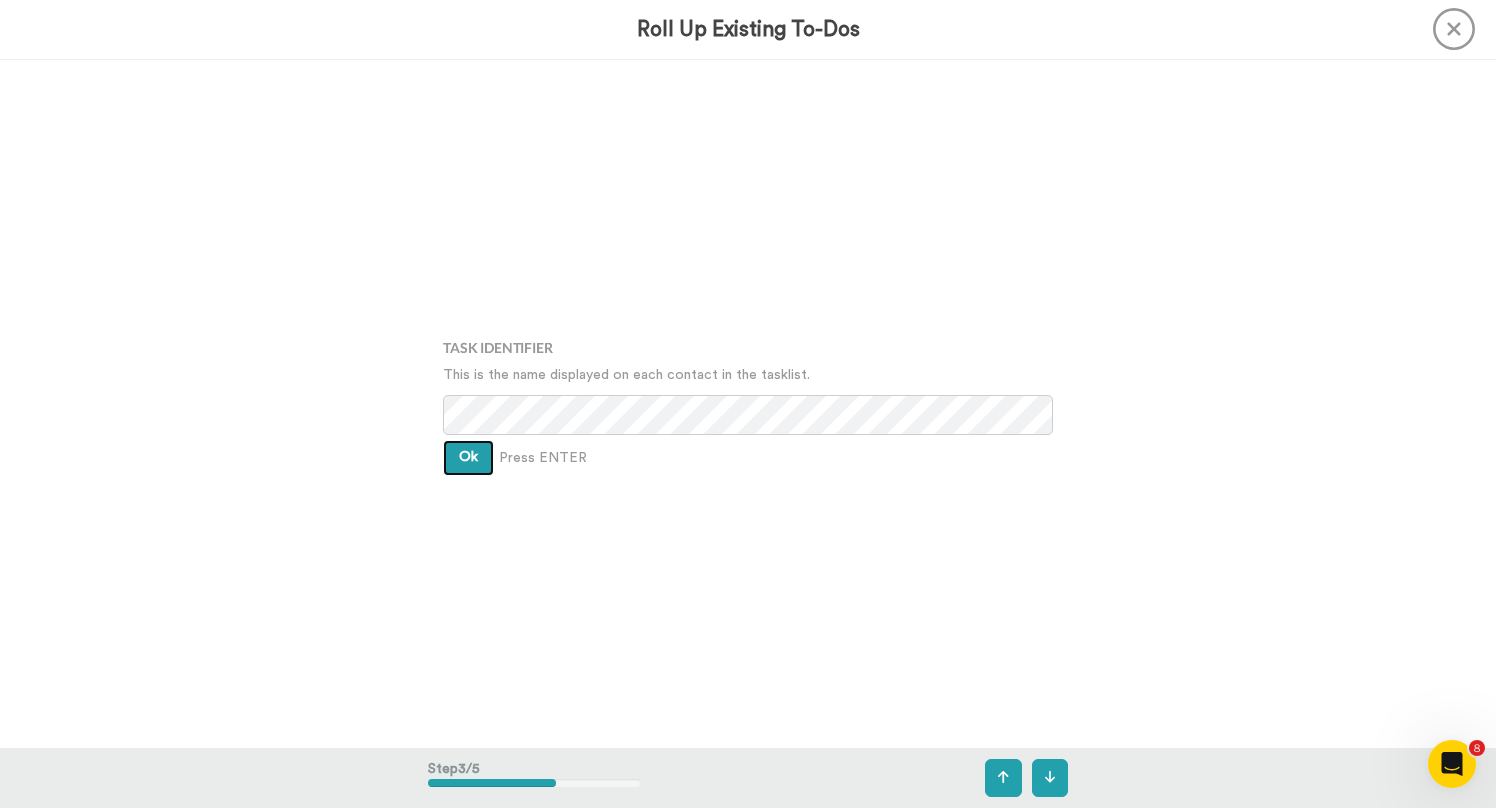 click on "Ok" at bounding box center (468, 458) 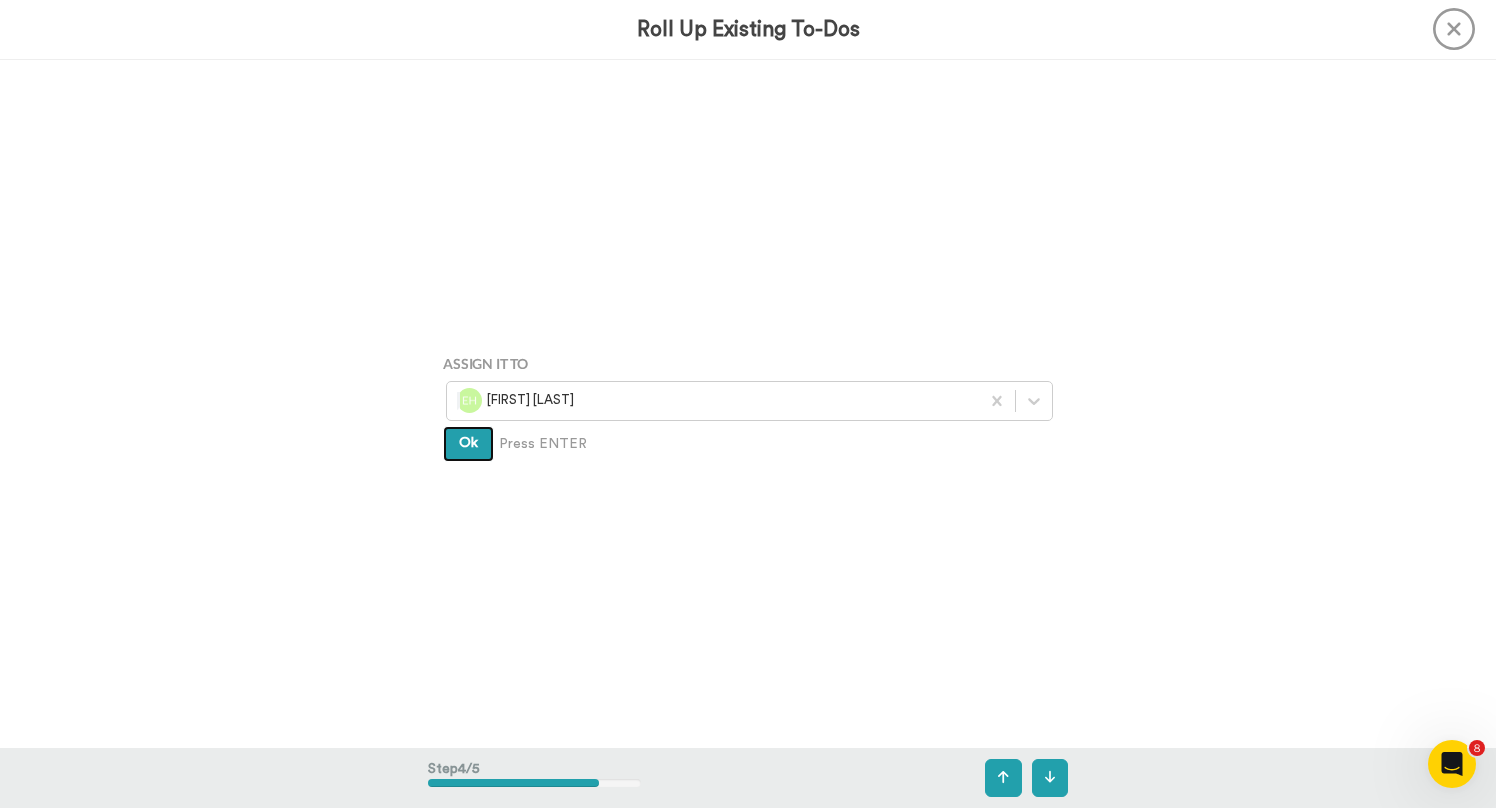 click on "Ok" at bounding box center (468, 444) 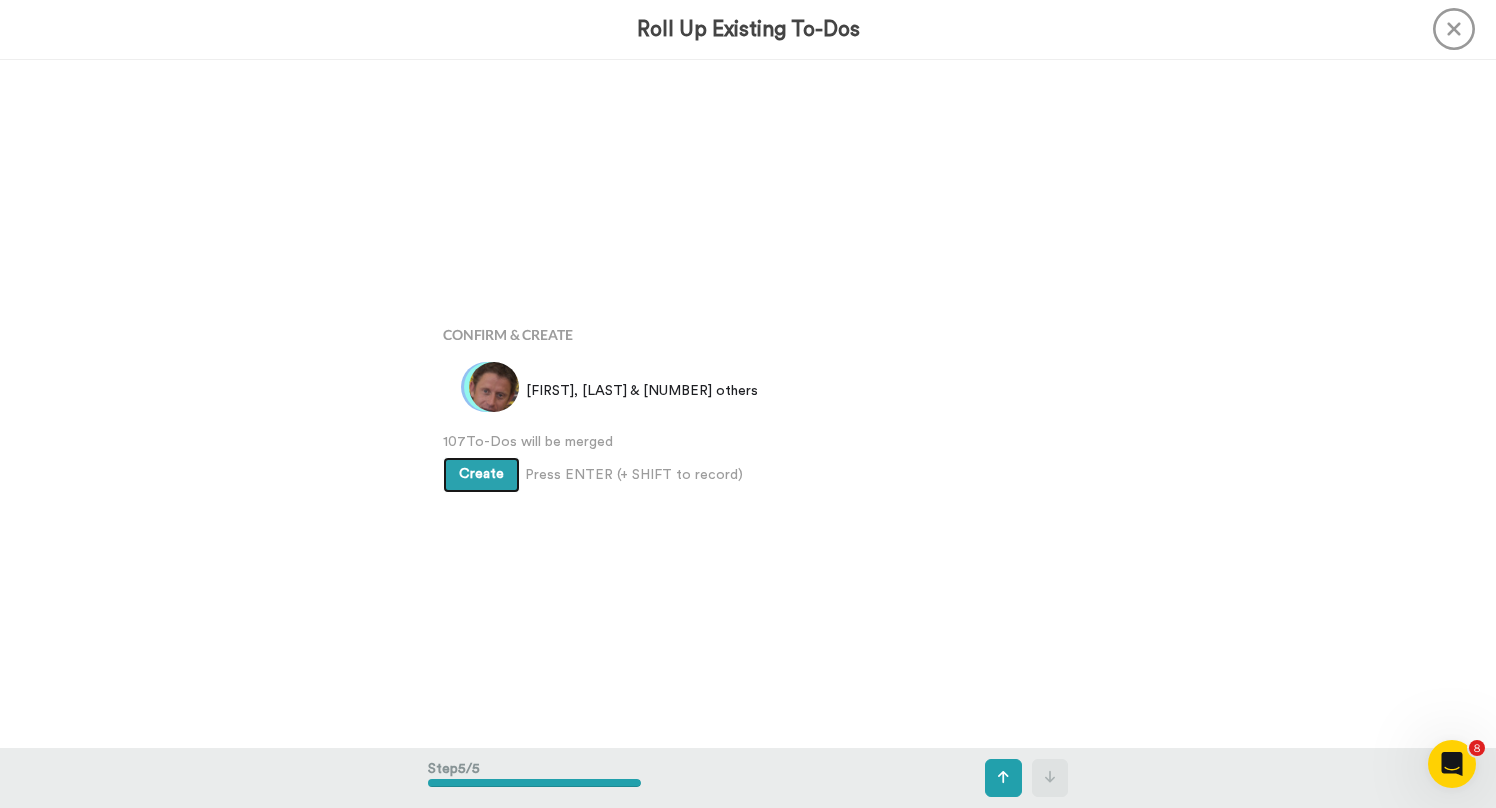 scroll, scrollTop: 2754, scrollLeft: 0, axis: vertical 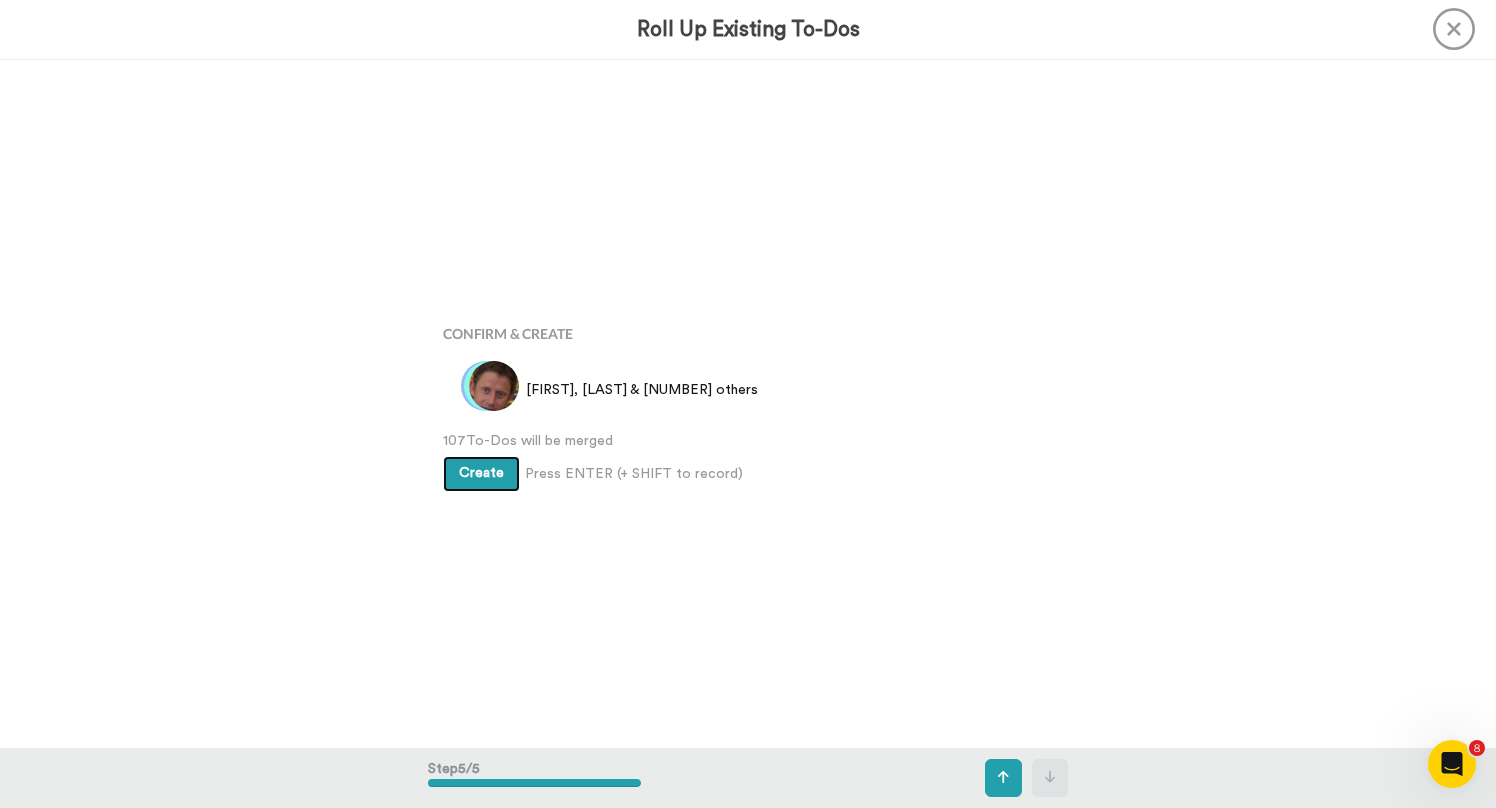 click on "Create" at bounding box center [481, 474] 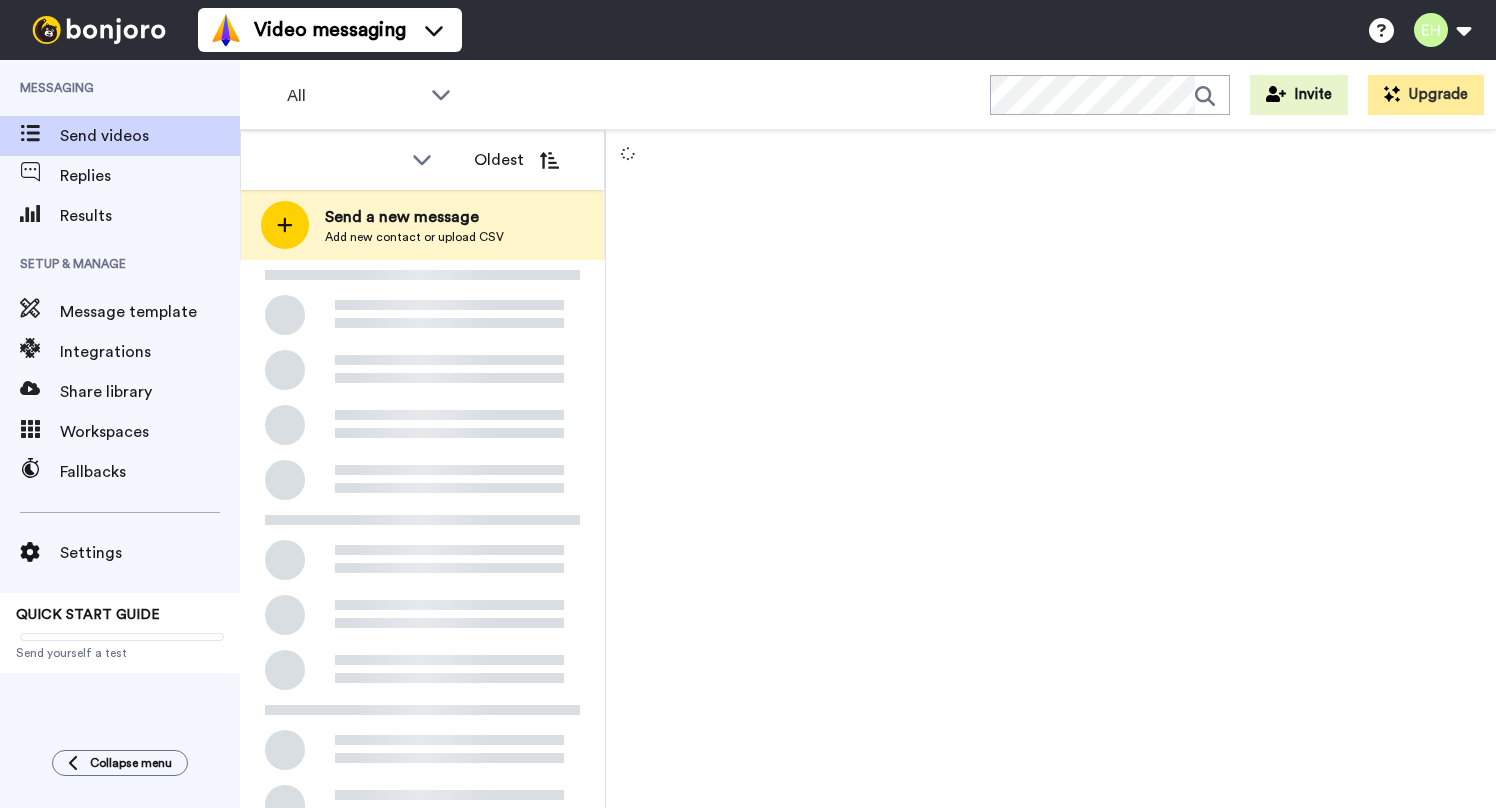 scroll, scrollTop: 0, scrollLeft: 0, axis: both 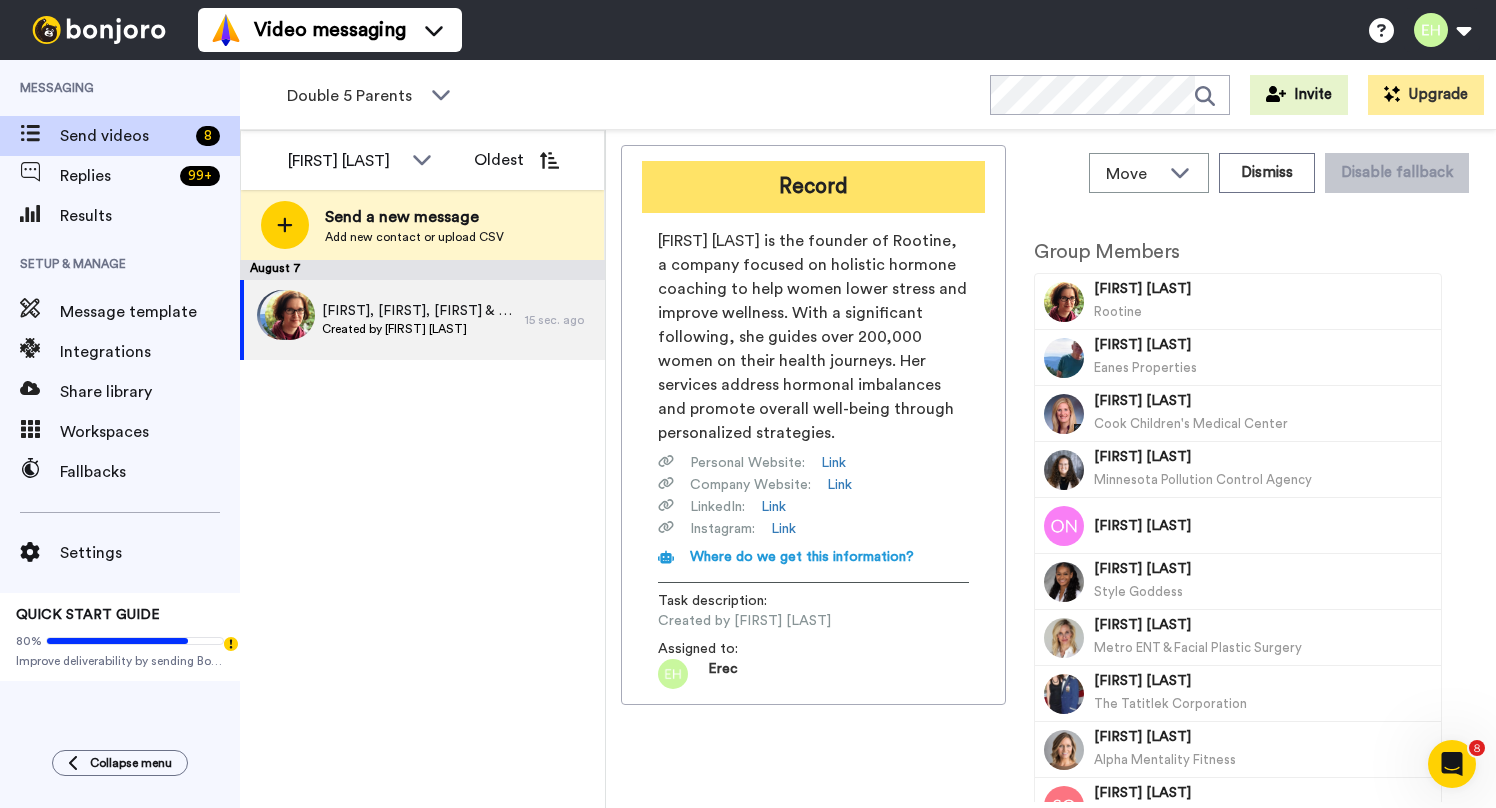 click on "Record" at bounding box center [813, 187] 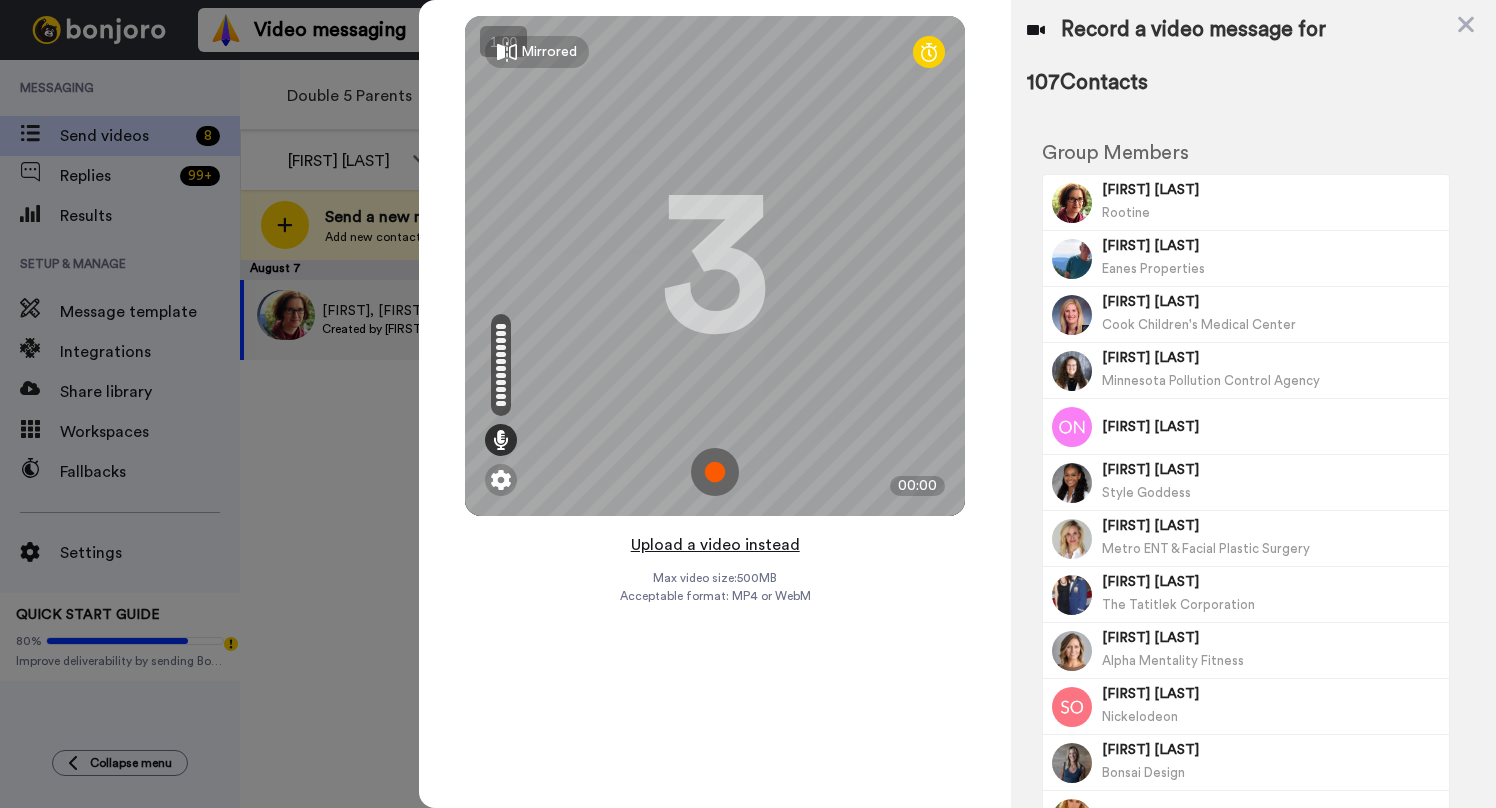 click on "Upload a video instead" at bounding box center [715, 545] 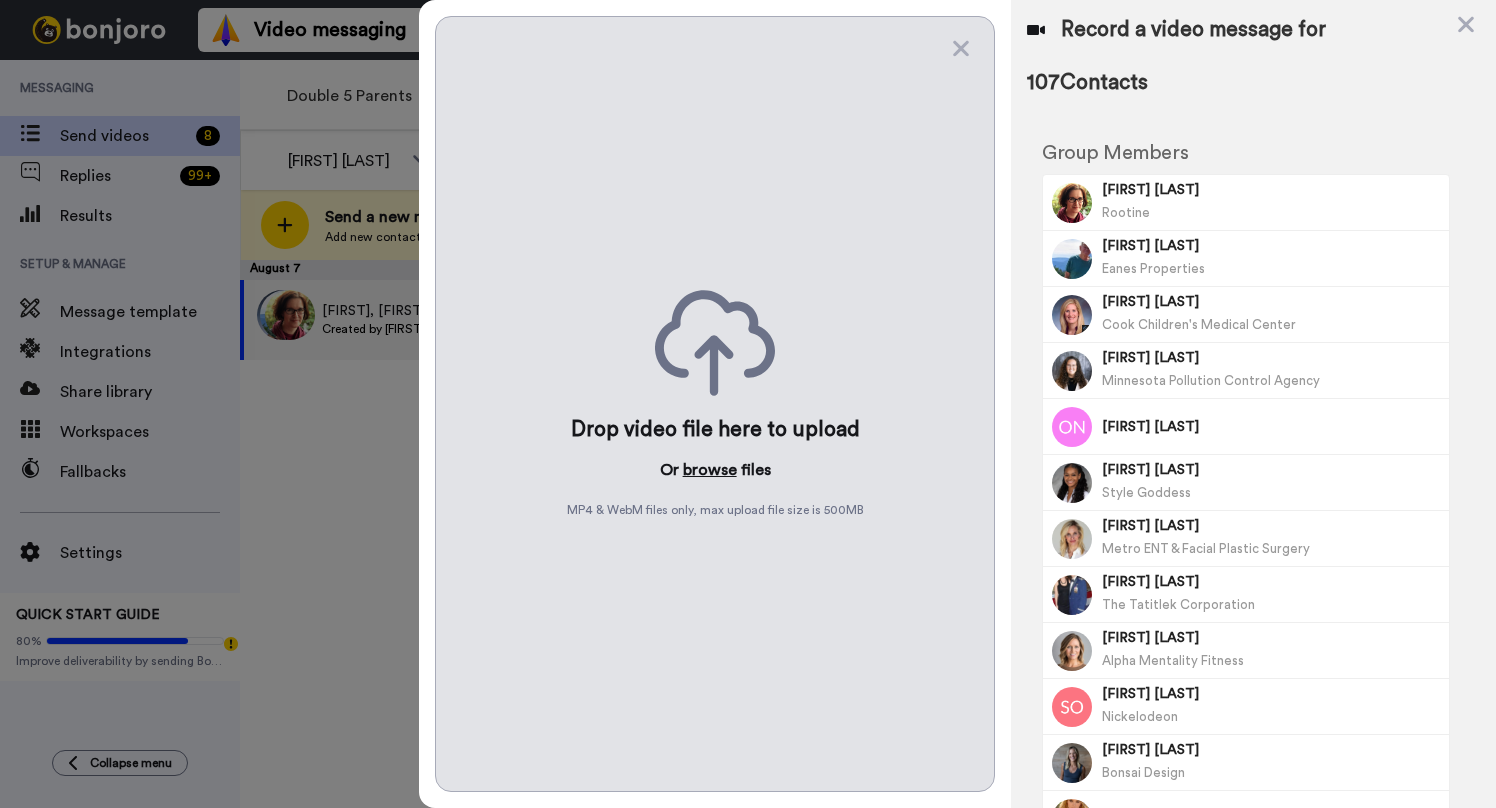 click on "browse" at bounding box center [710, 470] 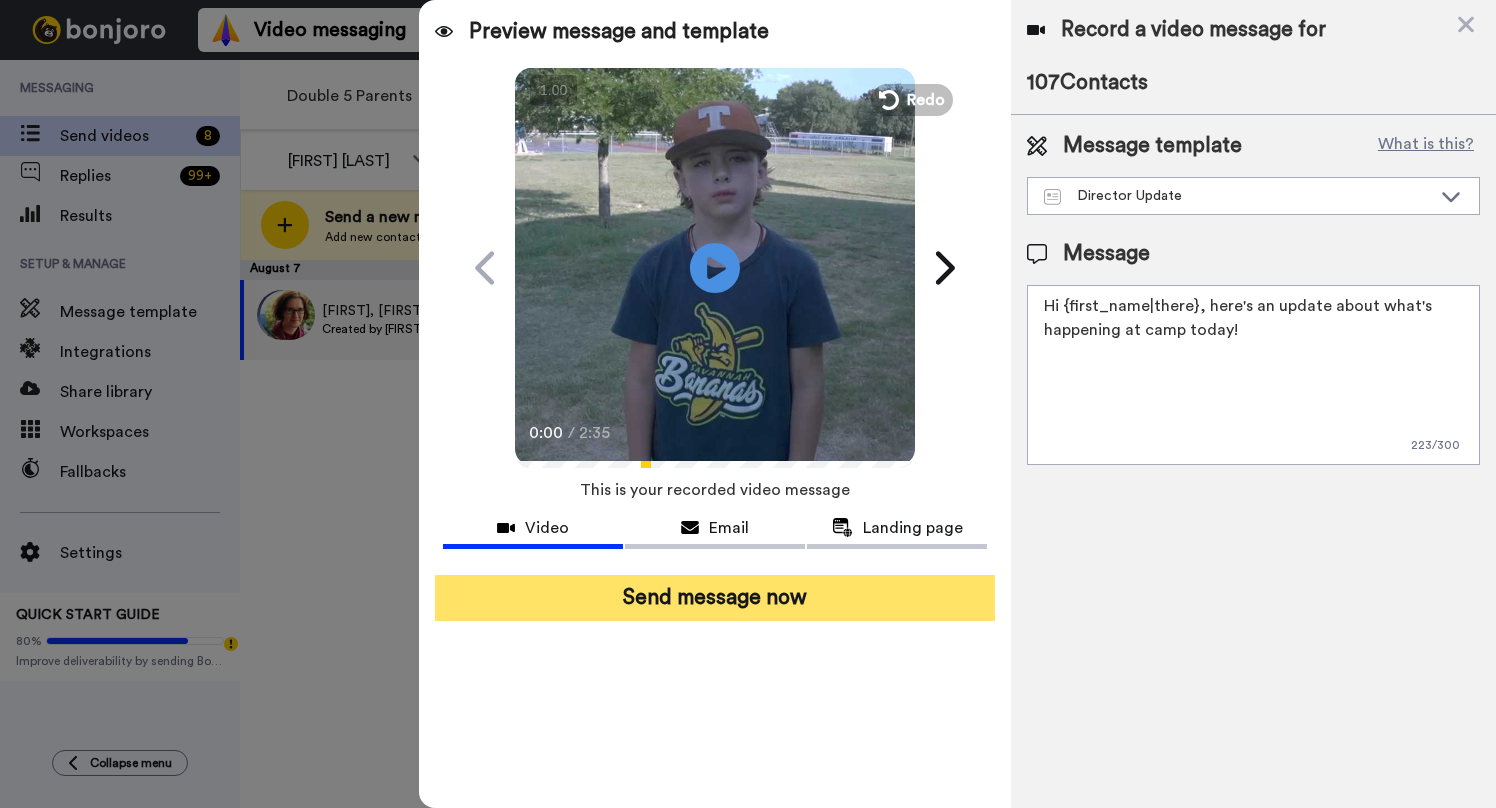 click on "Send message now" at bounding box center [715, 598] 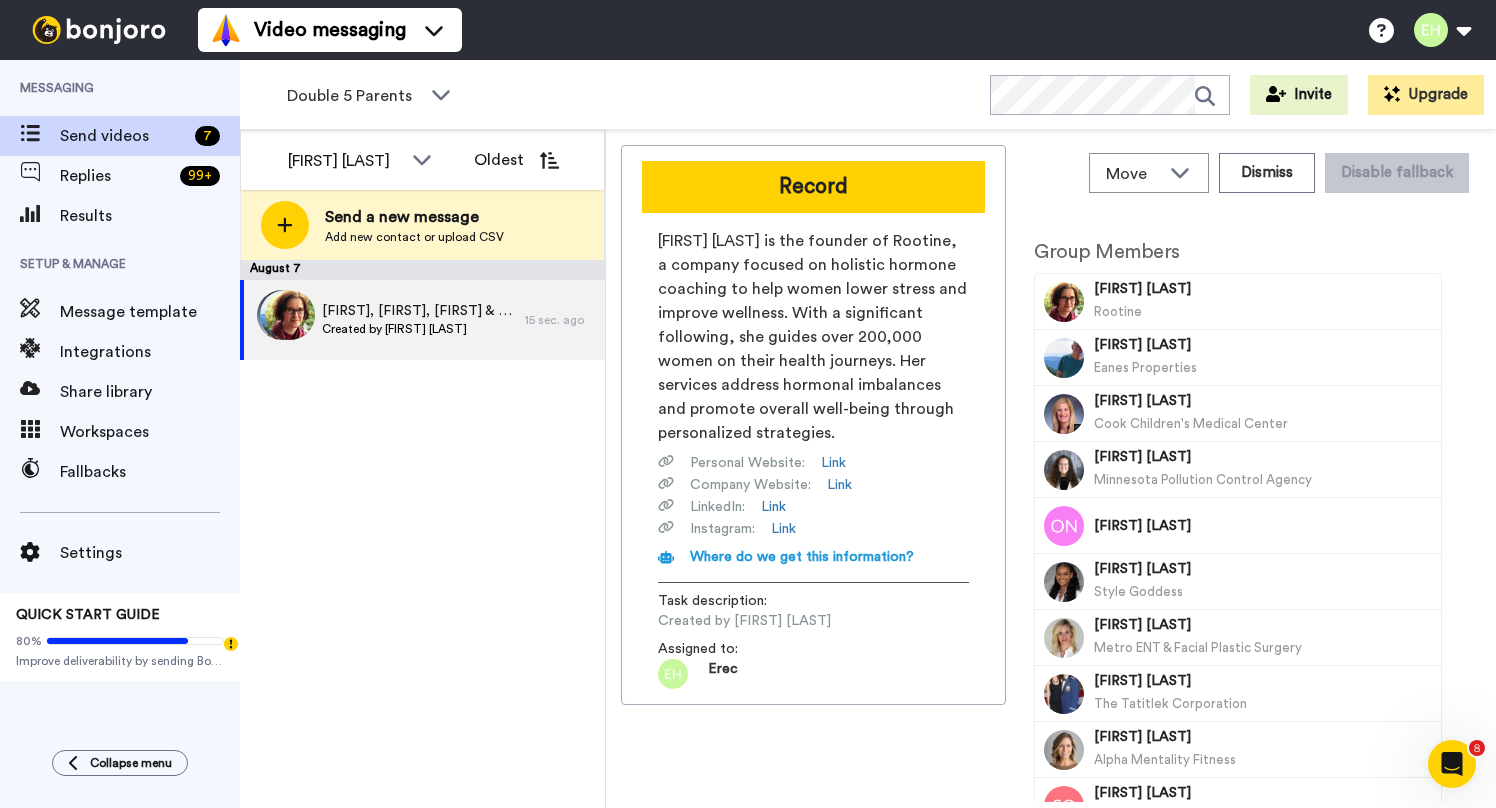 scroll, scrollTop: 0, scrollLeft: 0, axis: both 